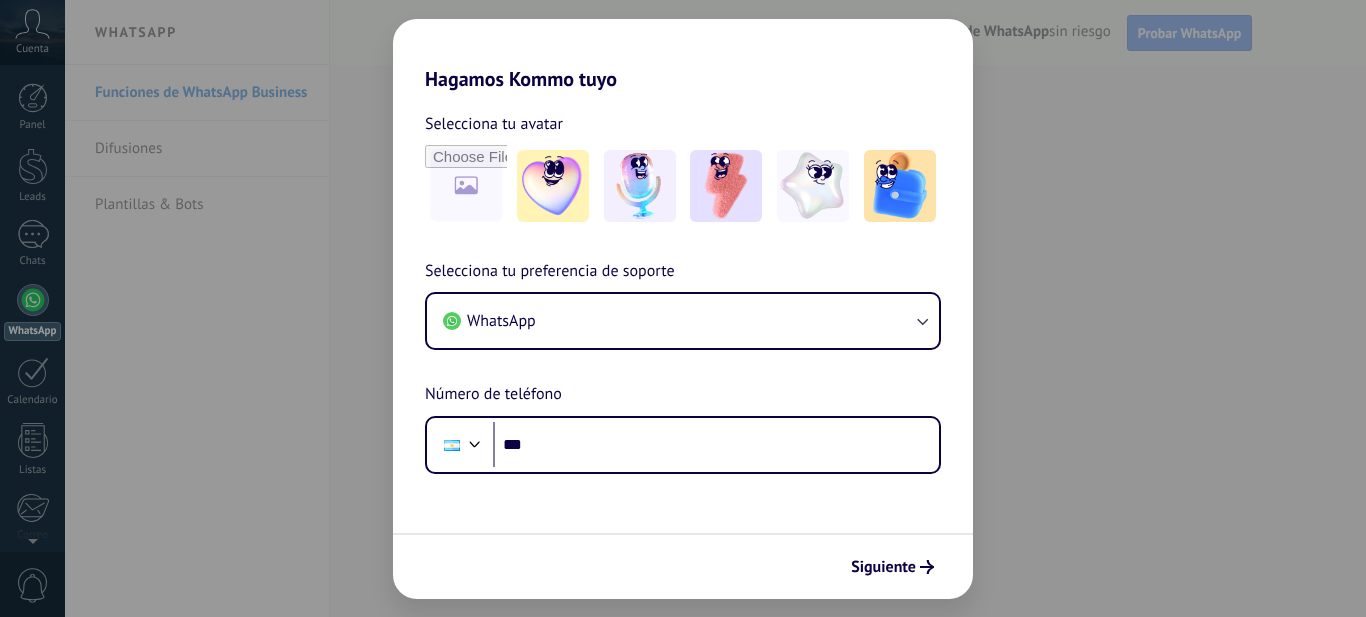 scroll, scrollTop: 0, scrollLeft: 0, axis: both 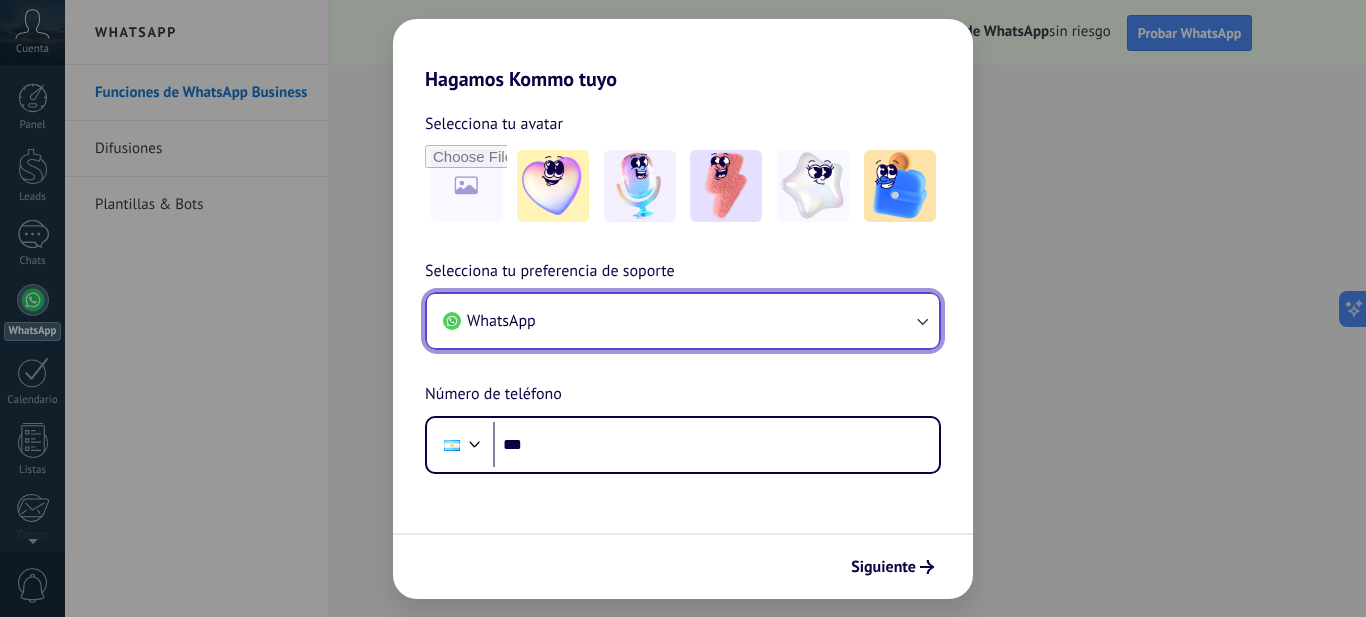click on "WhatsApp" at bounding box center [683, 321] 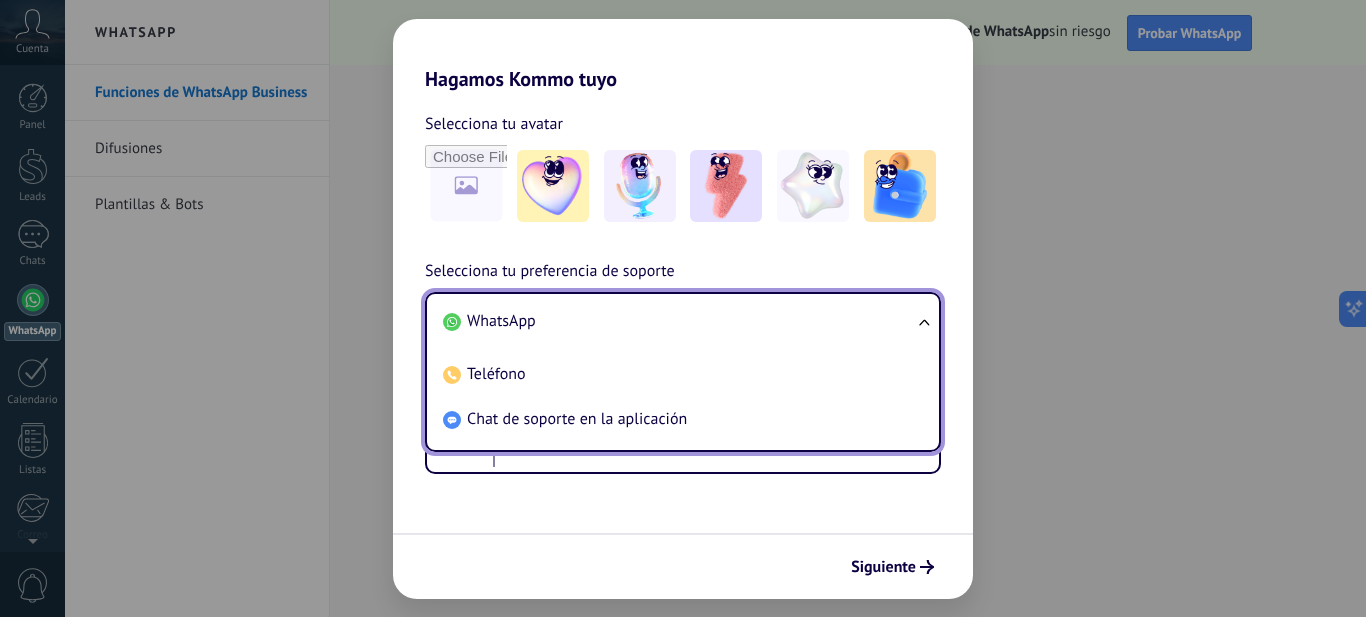 click on "WhatsApp" at bounding box center (679, 321) 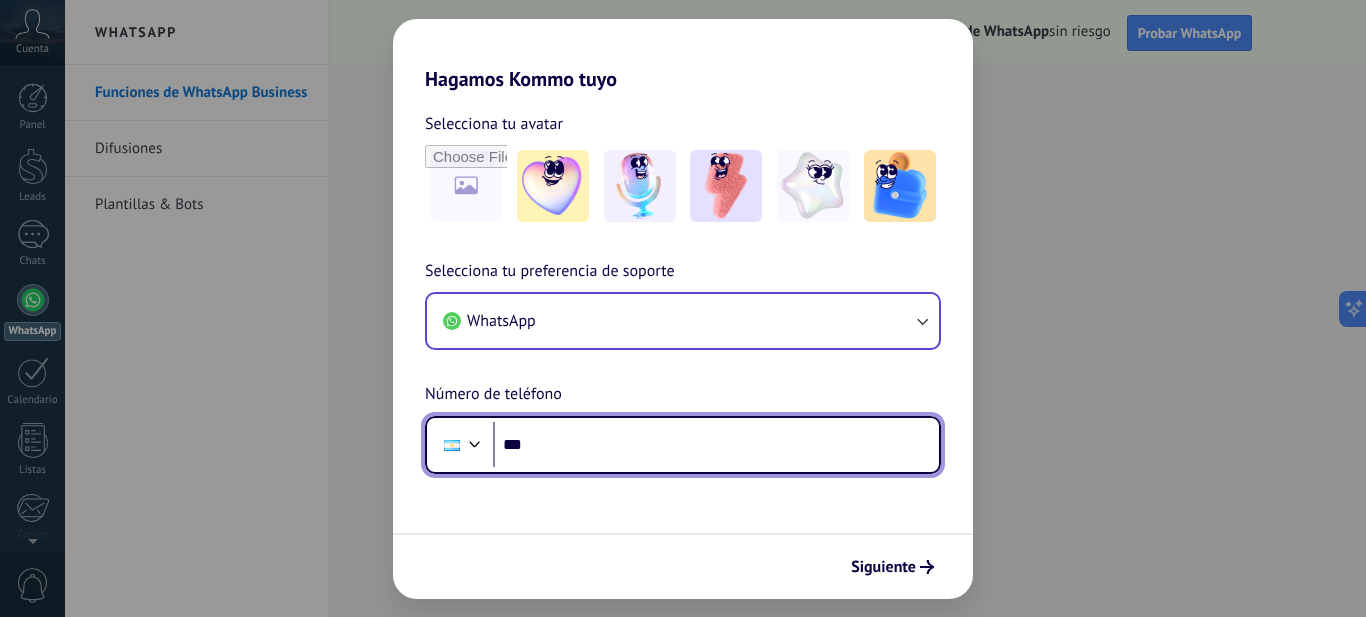 click on "***" at bounding box center (716, 445) 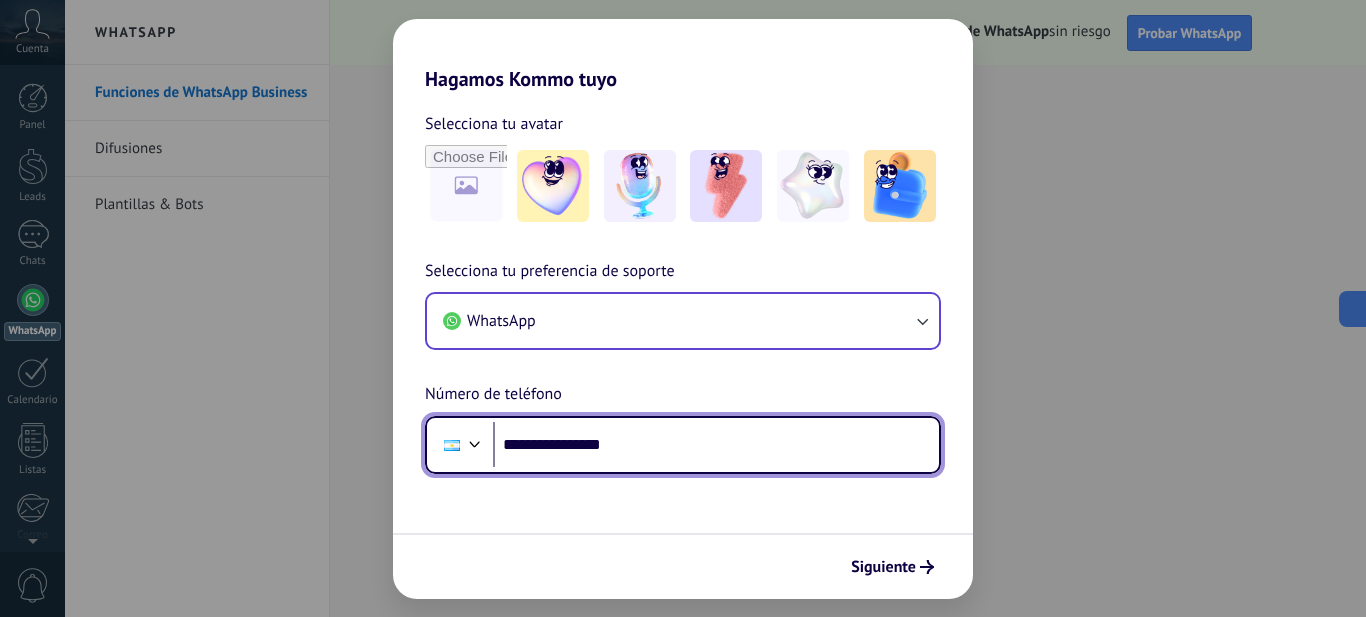 drag, startPoint x: 600, startPoint y: 448, endPoint x: 625, endPoint y: 449, distance: 25.019993 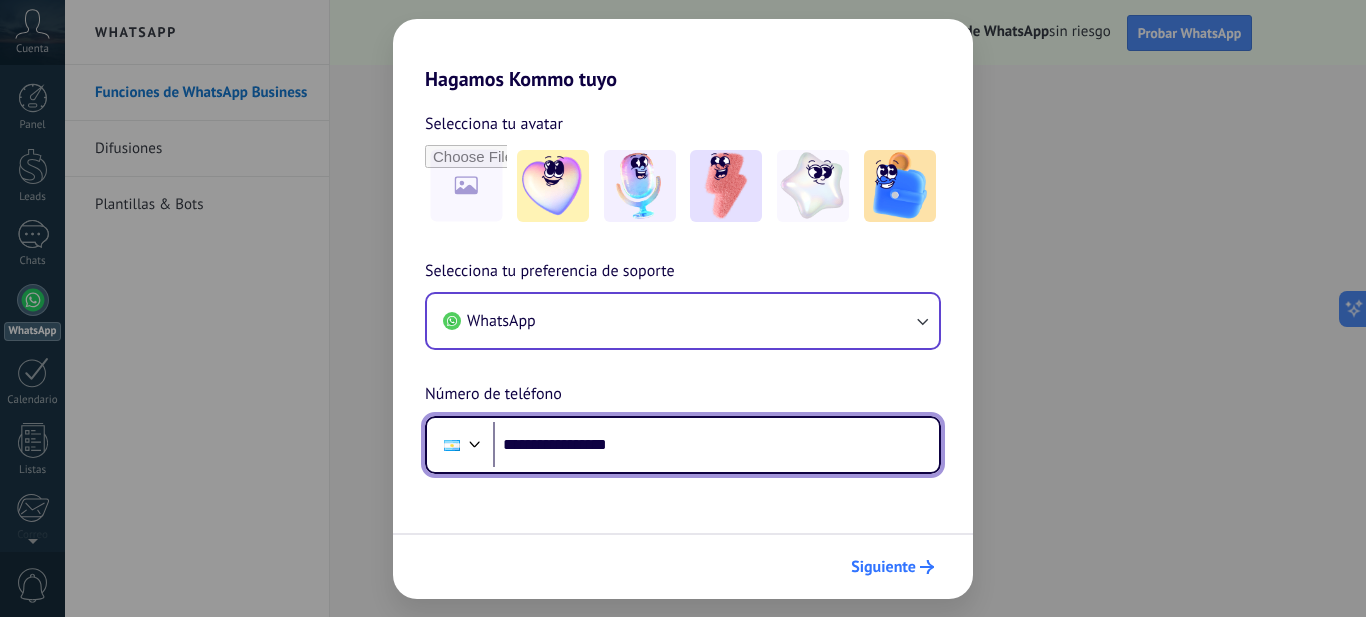 type on "**********" 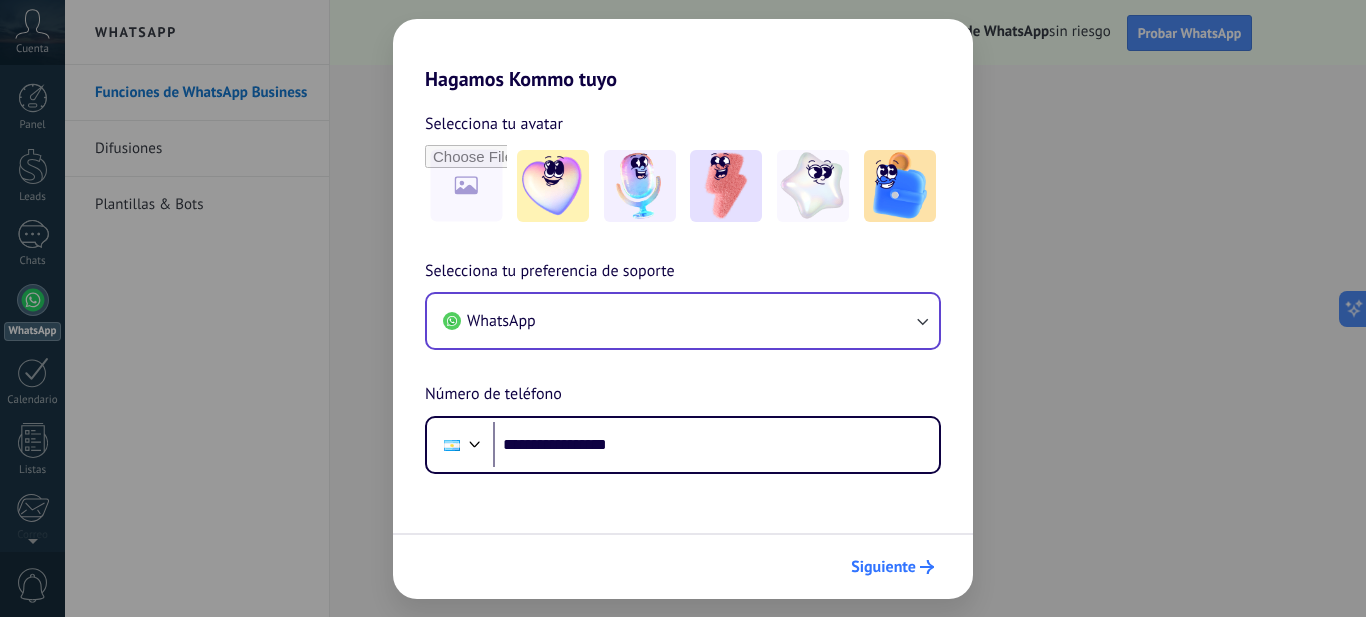 click on "Siguiente" at bounding box center [883, 567] 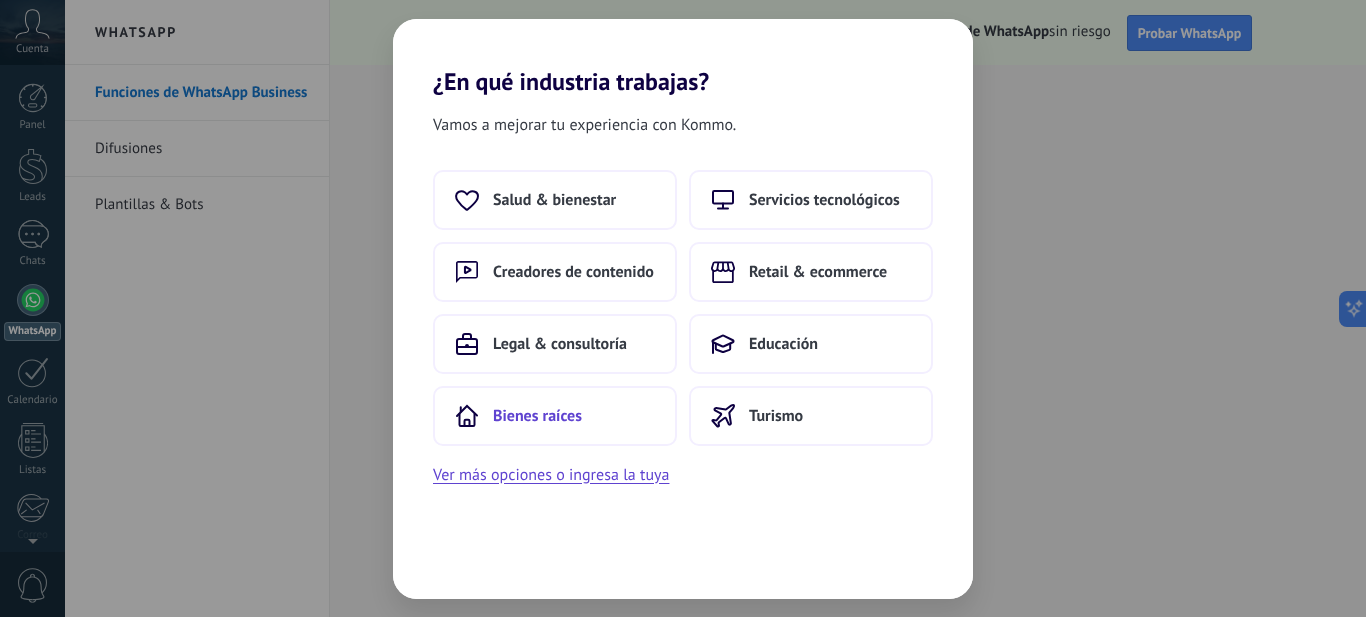 click on "Bienes raíces" at bounding box center [554, 200] 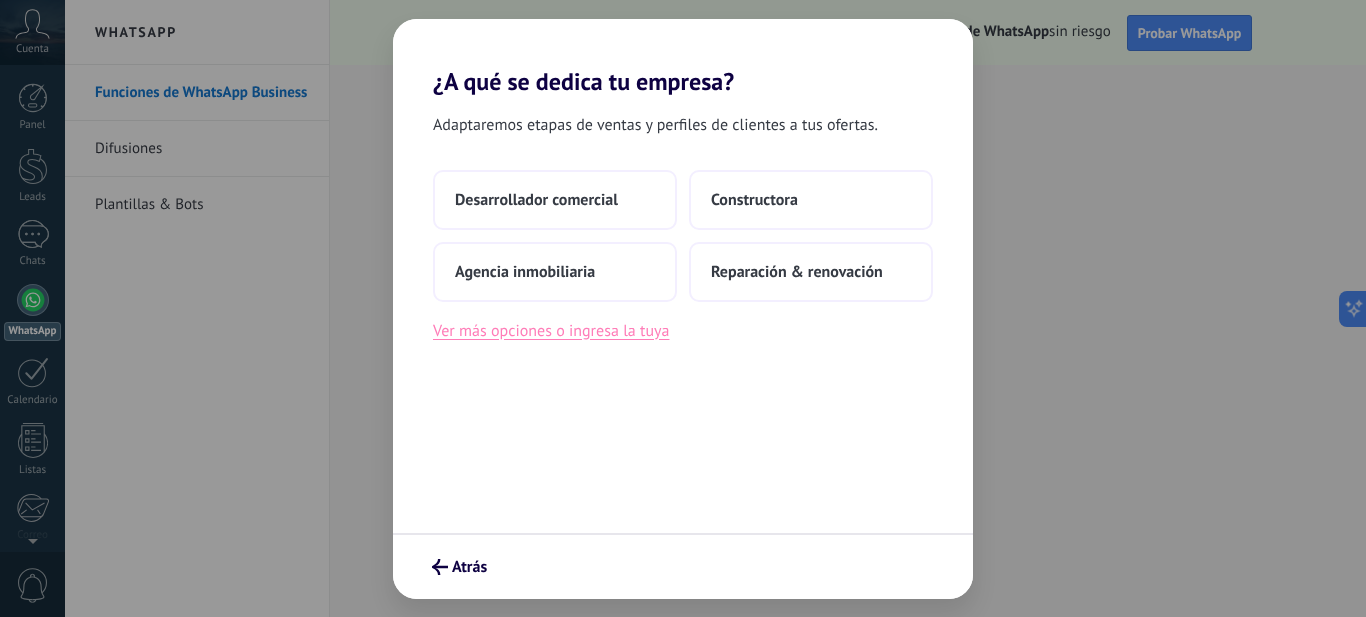 click on "Ver más opciones o ingresa la tuya" at bounding box center (551, 331) 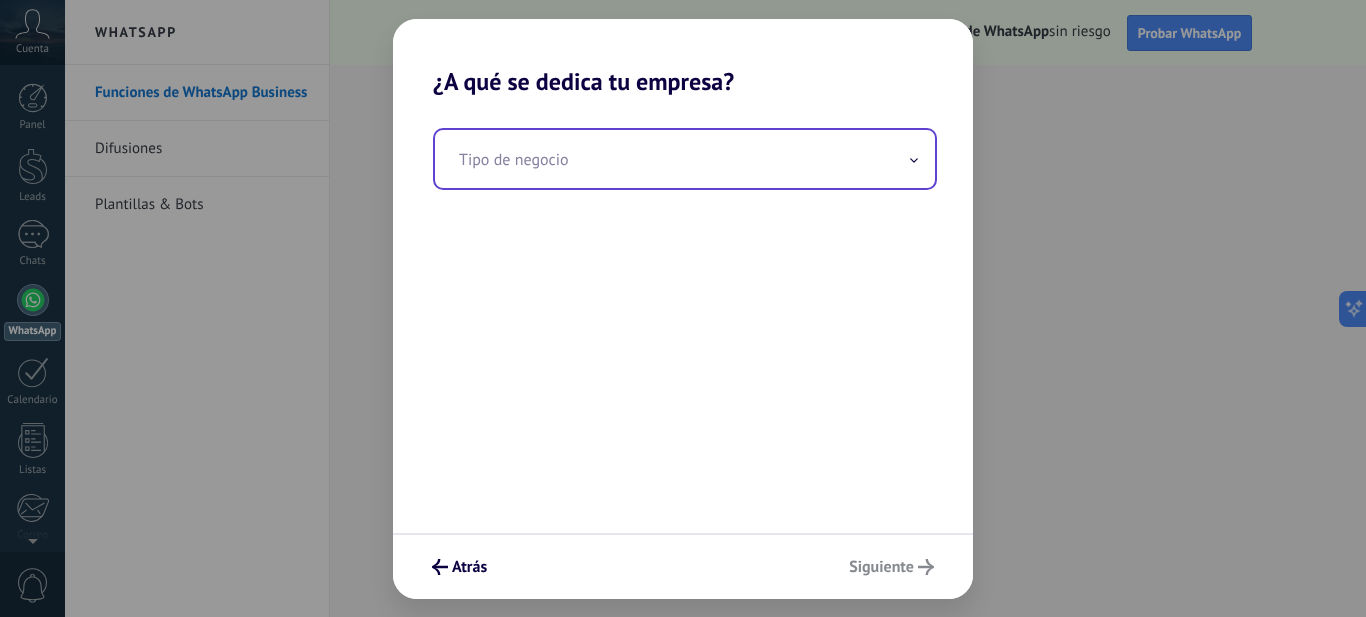 click at bounding box center [685, 159] 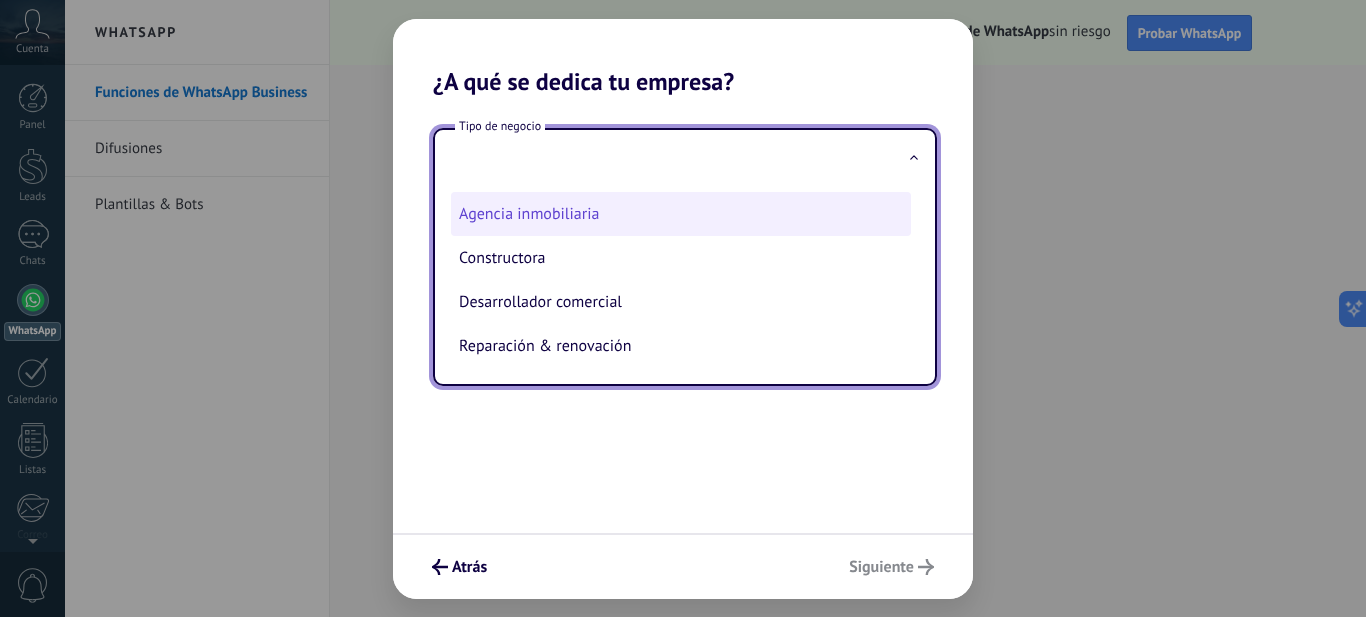 click on "Agencia inmobiliaria" at bounding box center (681, 214) 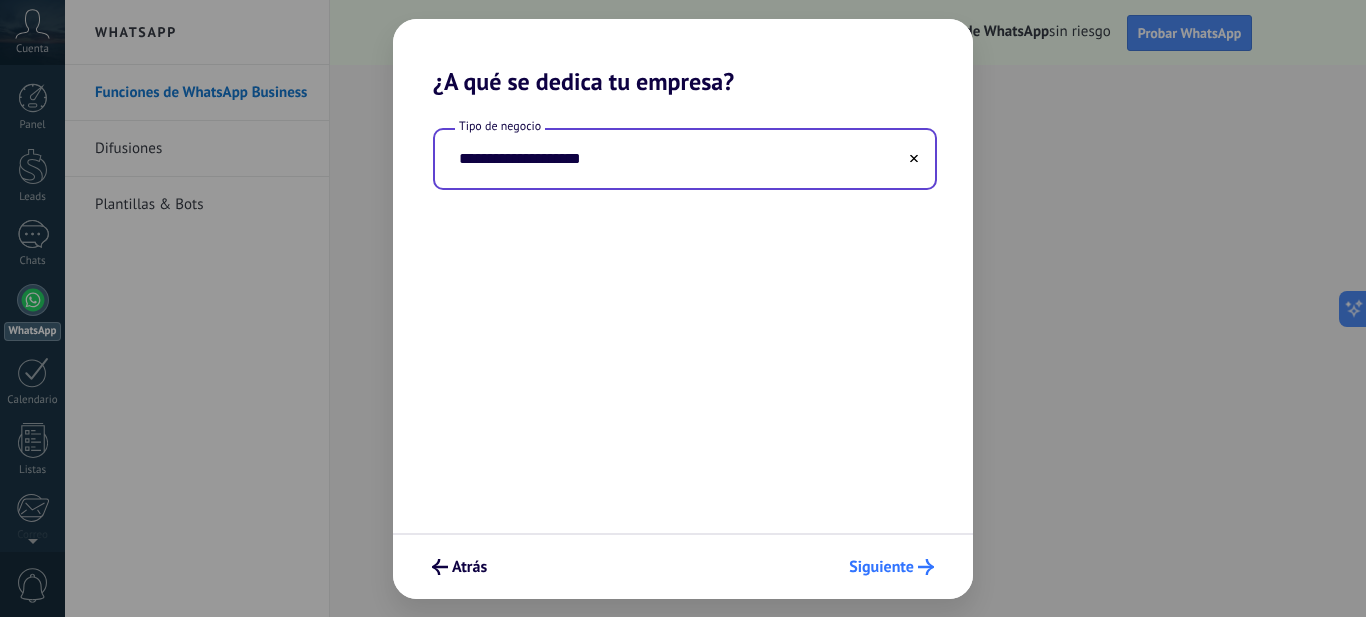 click on "Siguiente" at bounding box center (440, 567) 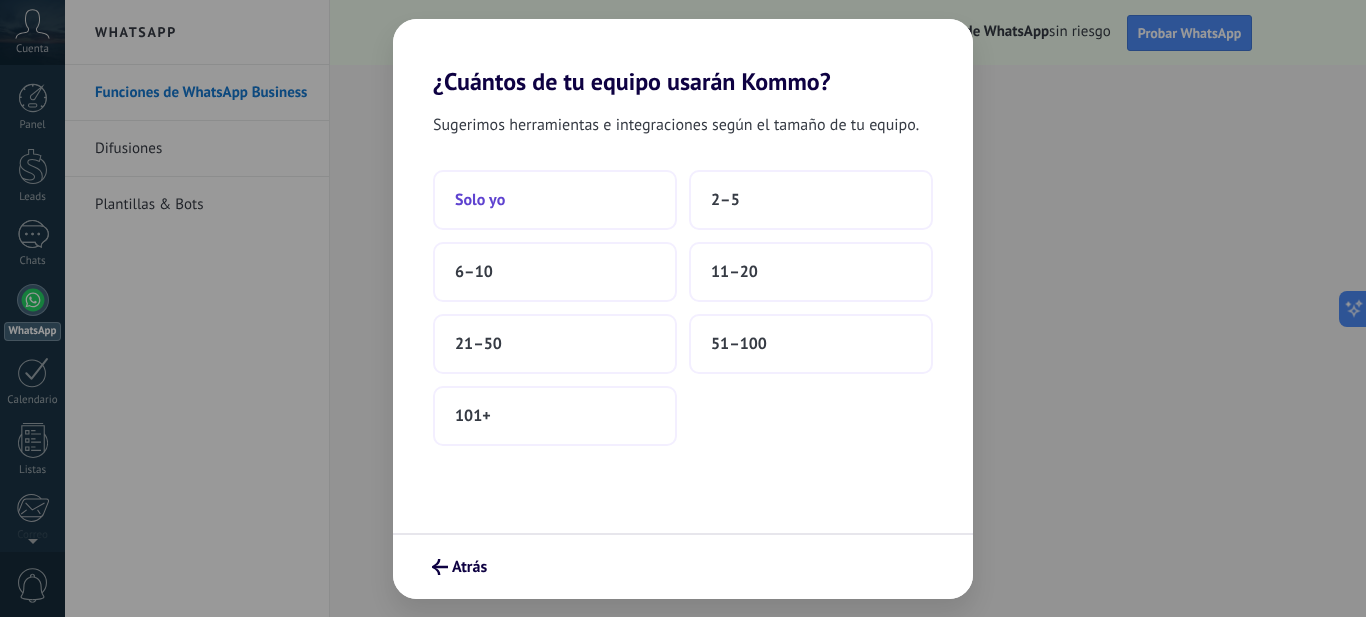 click on "Solo yo" at bounding box center (555, 200) 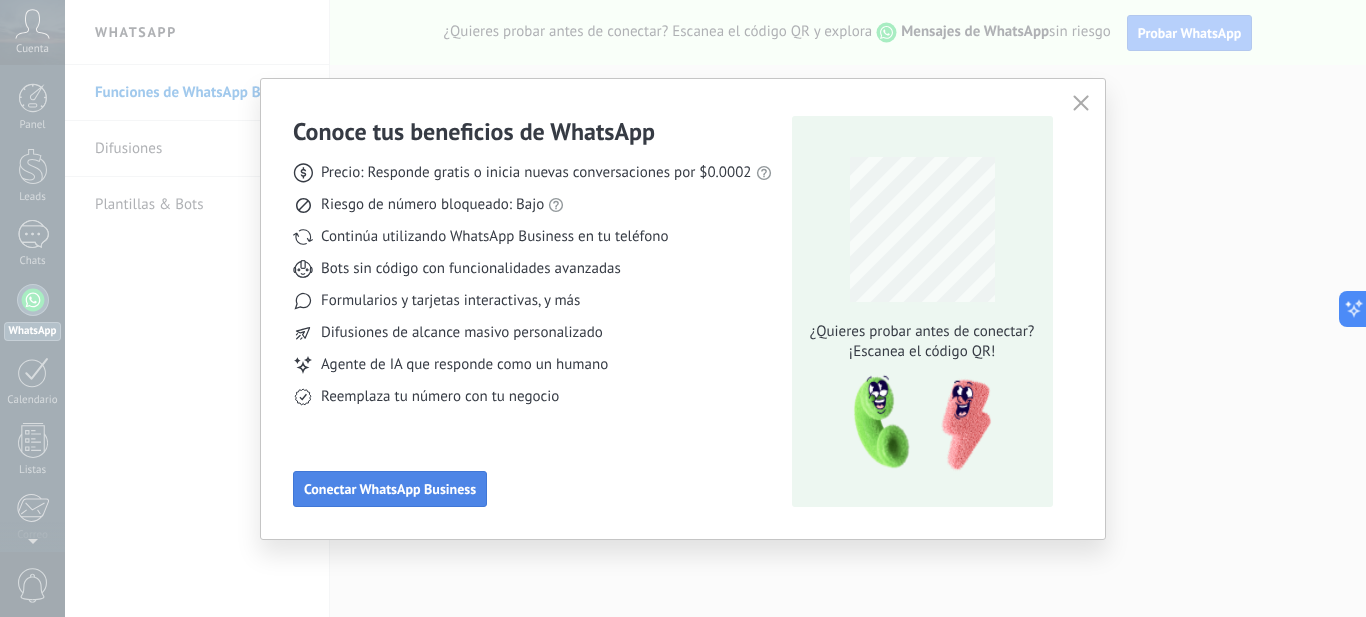 click on "Conectar WhatsApp Business" at bounding box center [390, 489] 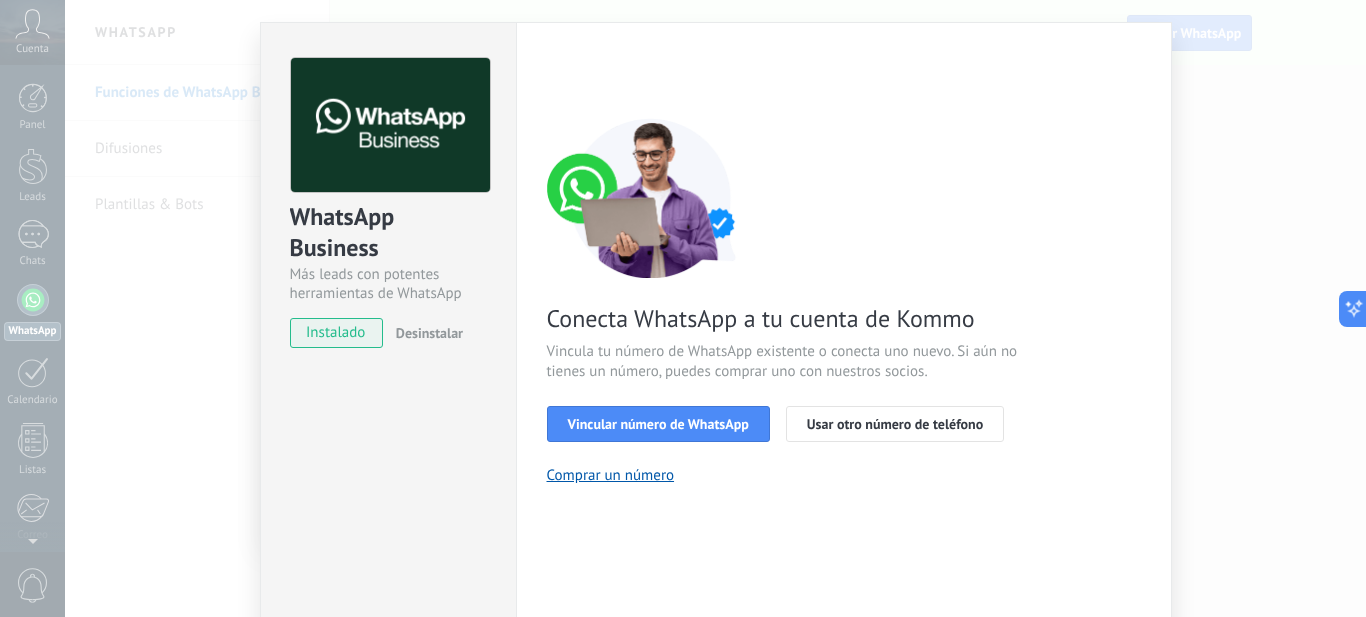 scroll, scrollTop: 0, scrollLeft: 0, axis: both 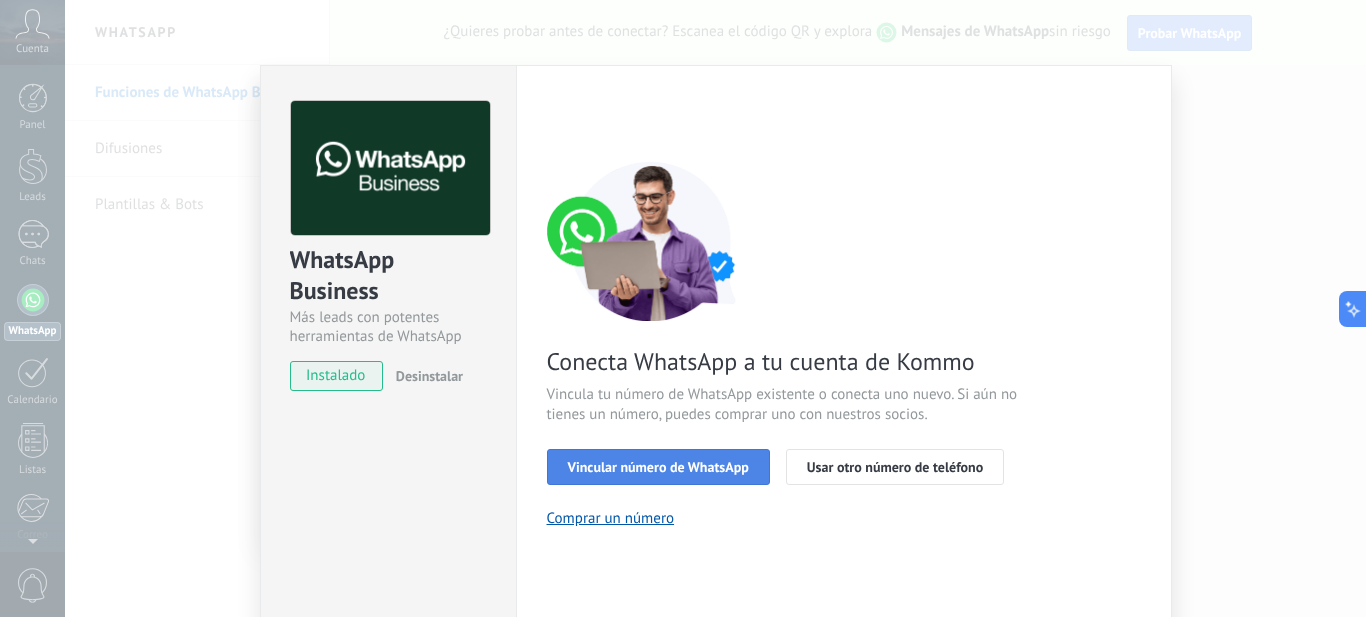 click on "Vincular número de WhatsApp" at bounding box center (658, 467) 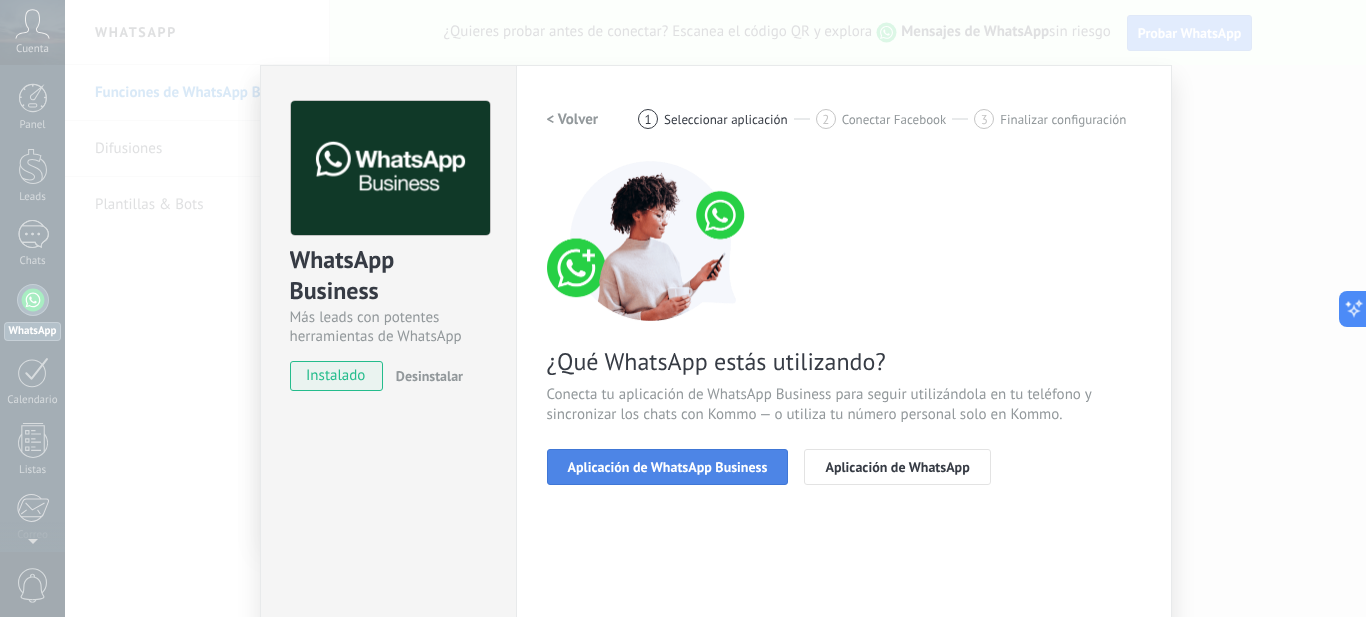 click on "Aplicación de WhatsApp Business" at bounding box center [668, 467] 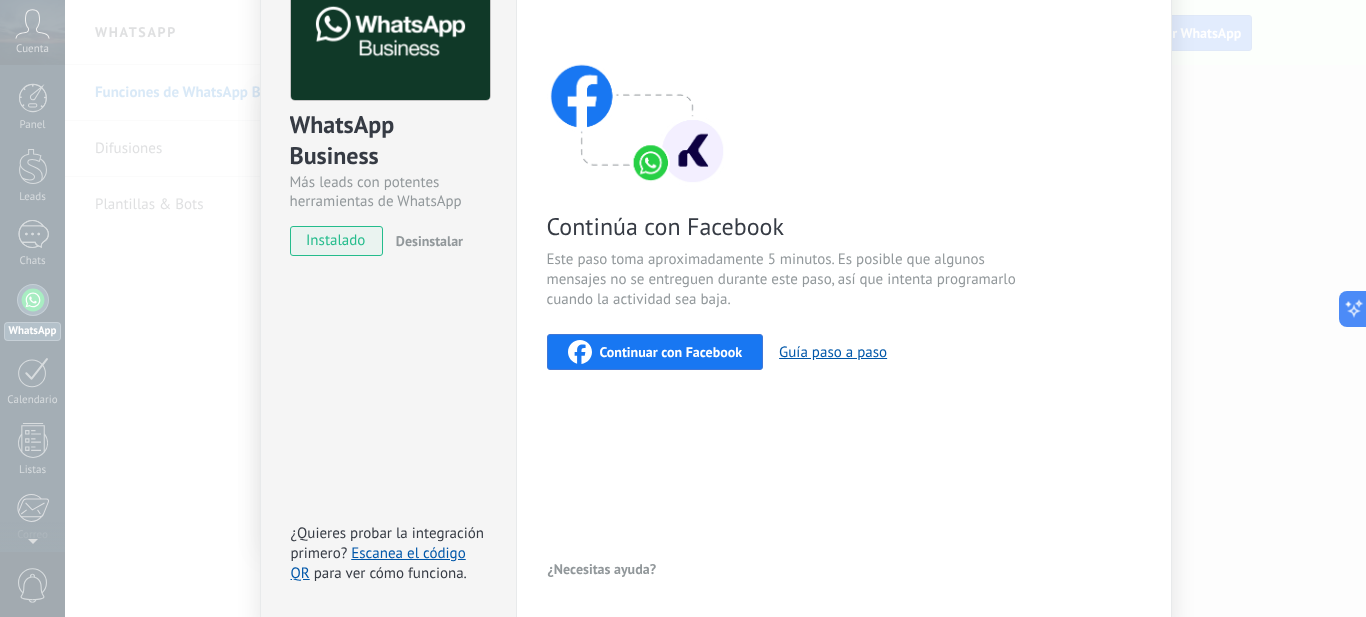 scroll, scrollTop: 100, scrollLeft: 0, axis: vertical 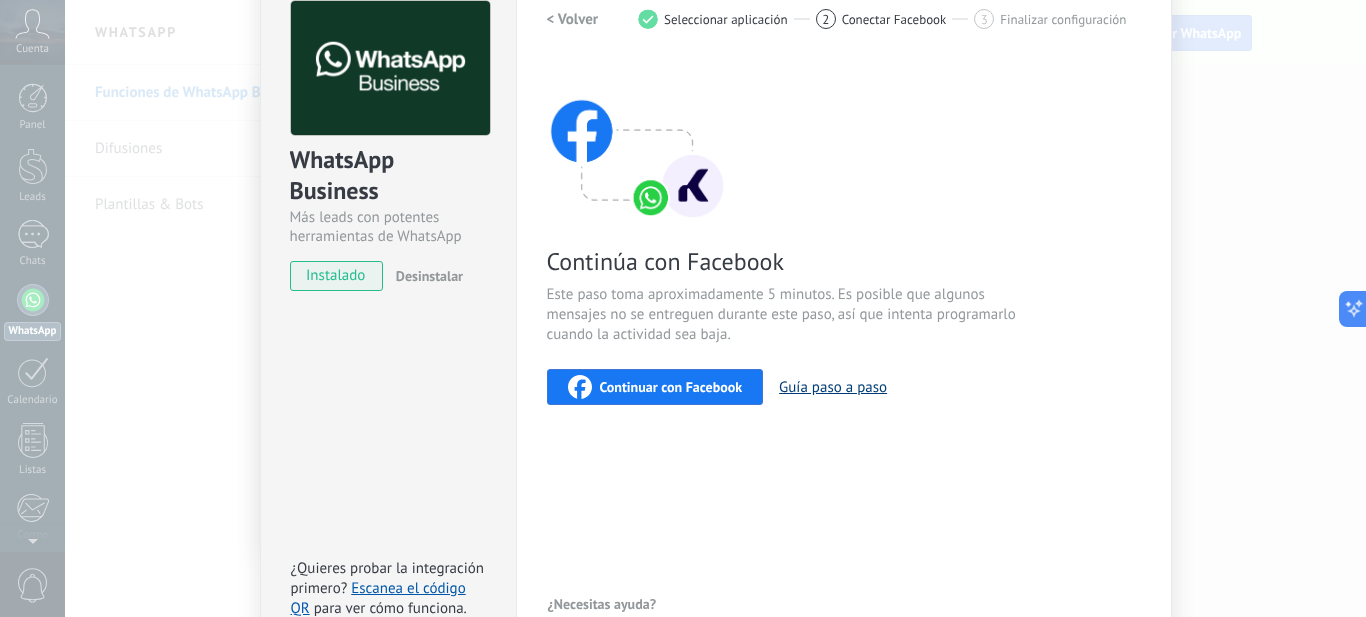 click on "Guía paso a paso" at bounding box center (833, 387) 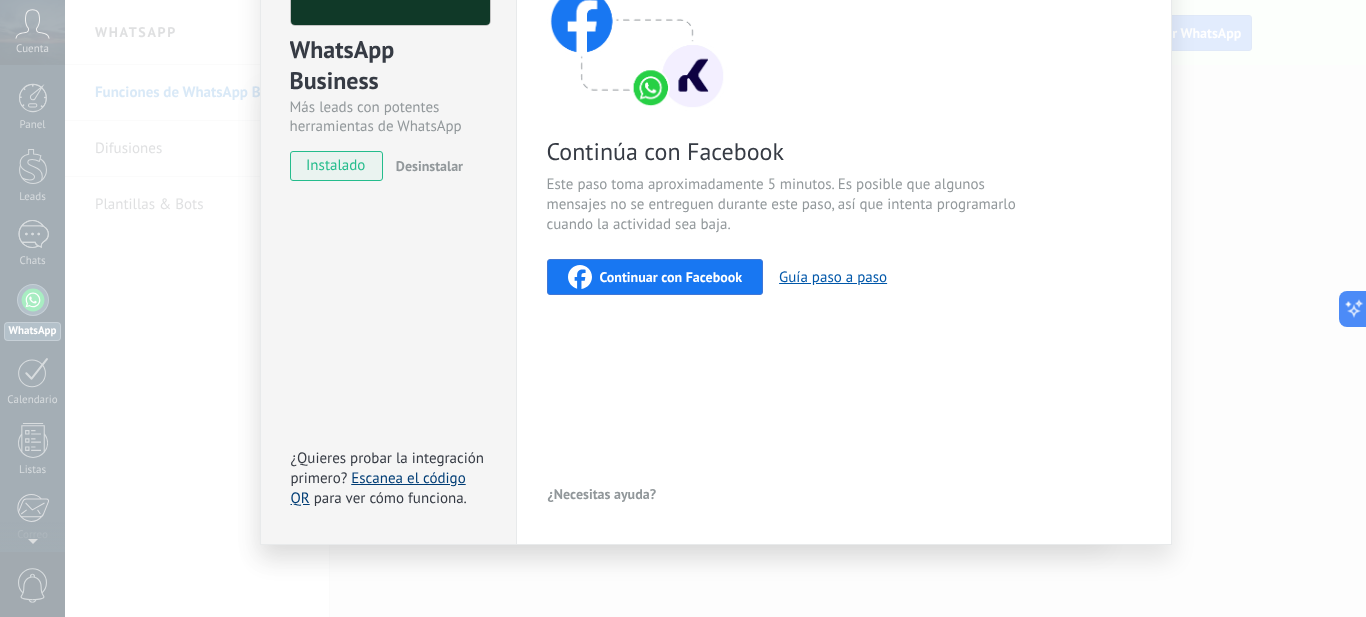 scroll, scrollTop: 213, scrollLeft: 0, axis: vertical 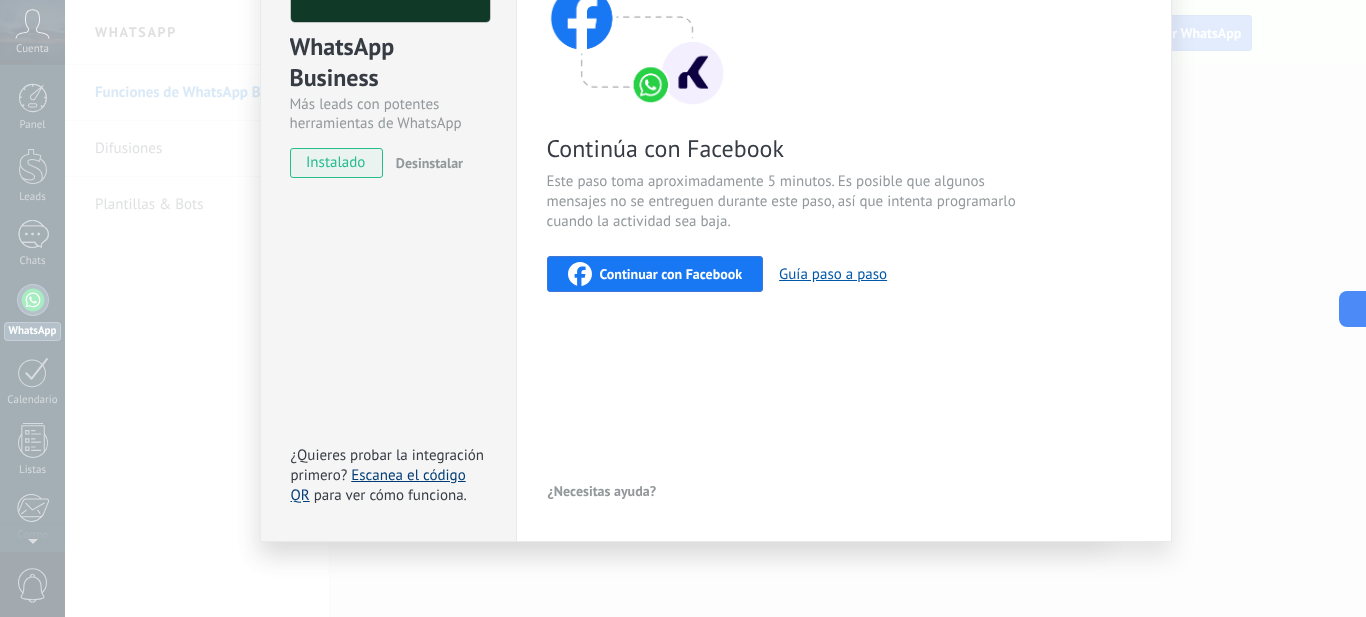 click on "Escanea el código QR" at bounding box center (378, 485) 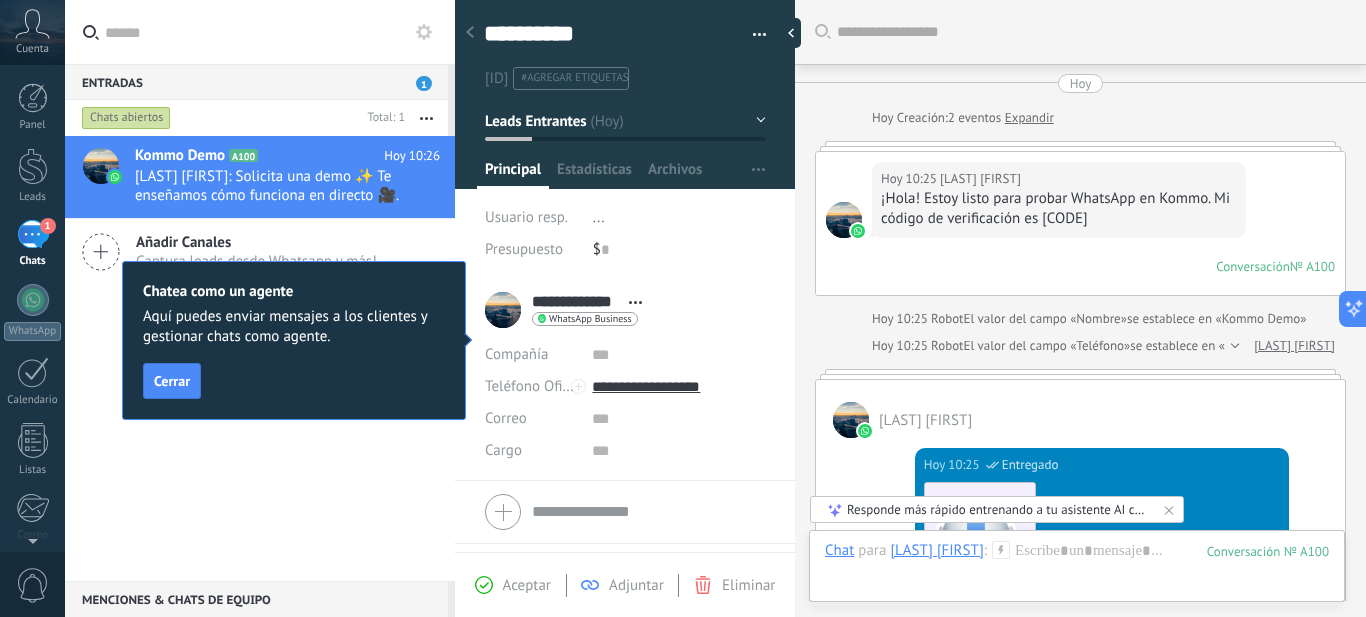 scroll, scrollTop: 1575, scrollLeft: 0, axis: vertical 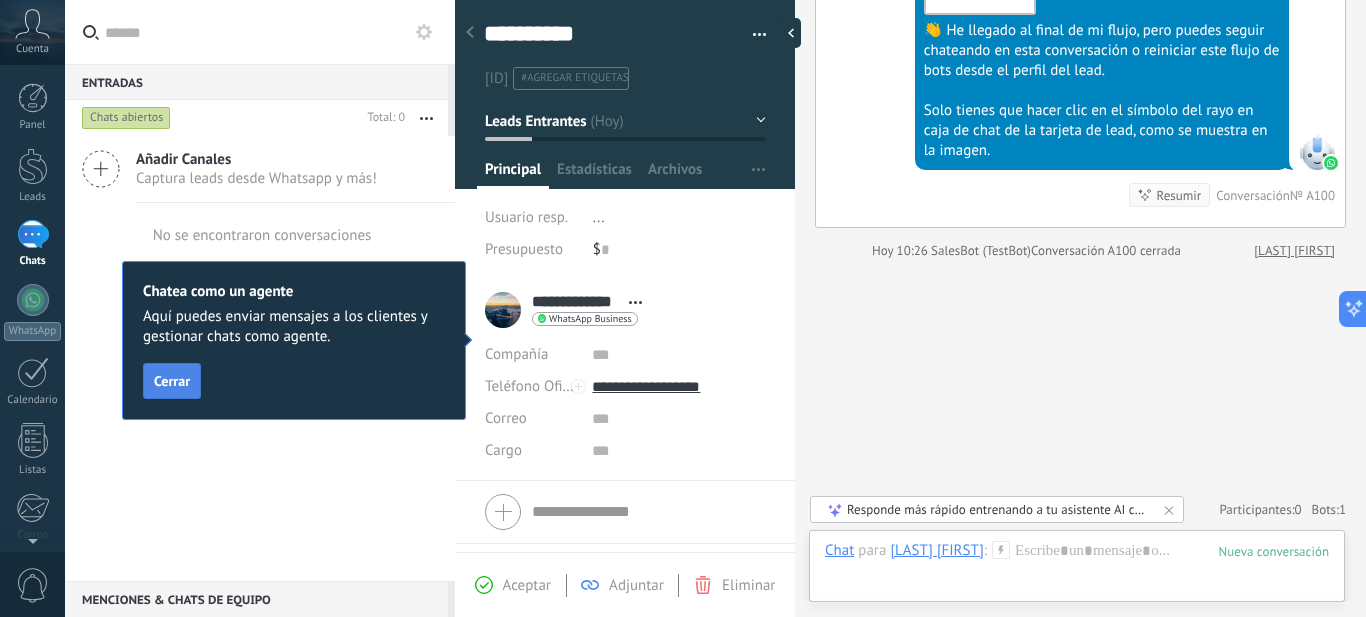 click on "Cerrar" at bounding box center [172, 381] 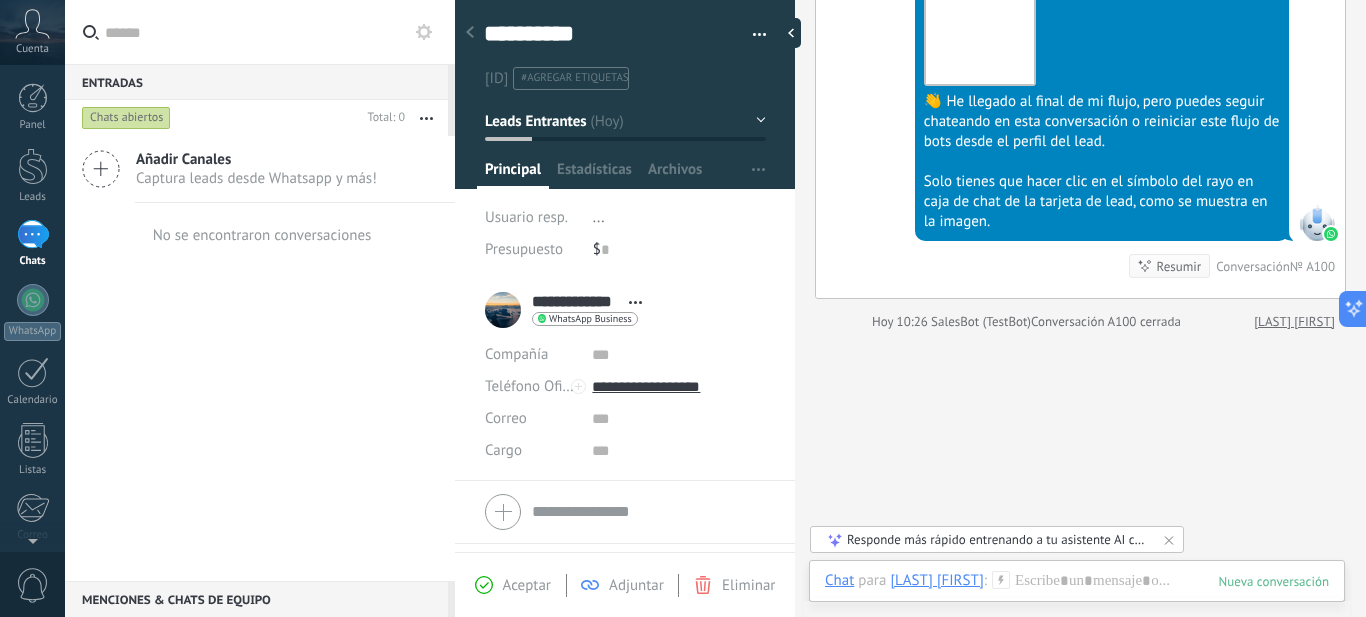scroll, scrollTop: 1921, scrollLeft: 0, axis: vertical 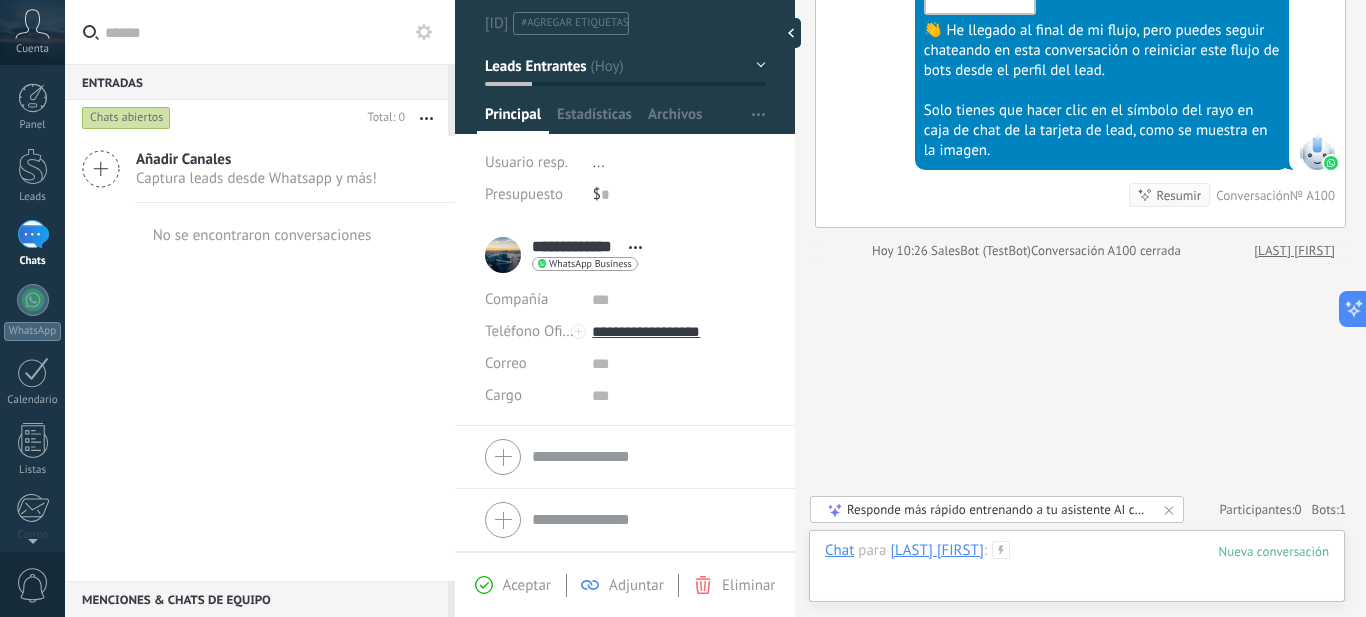 click at bounding box center (1077, 571) 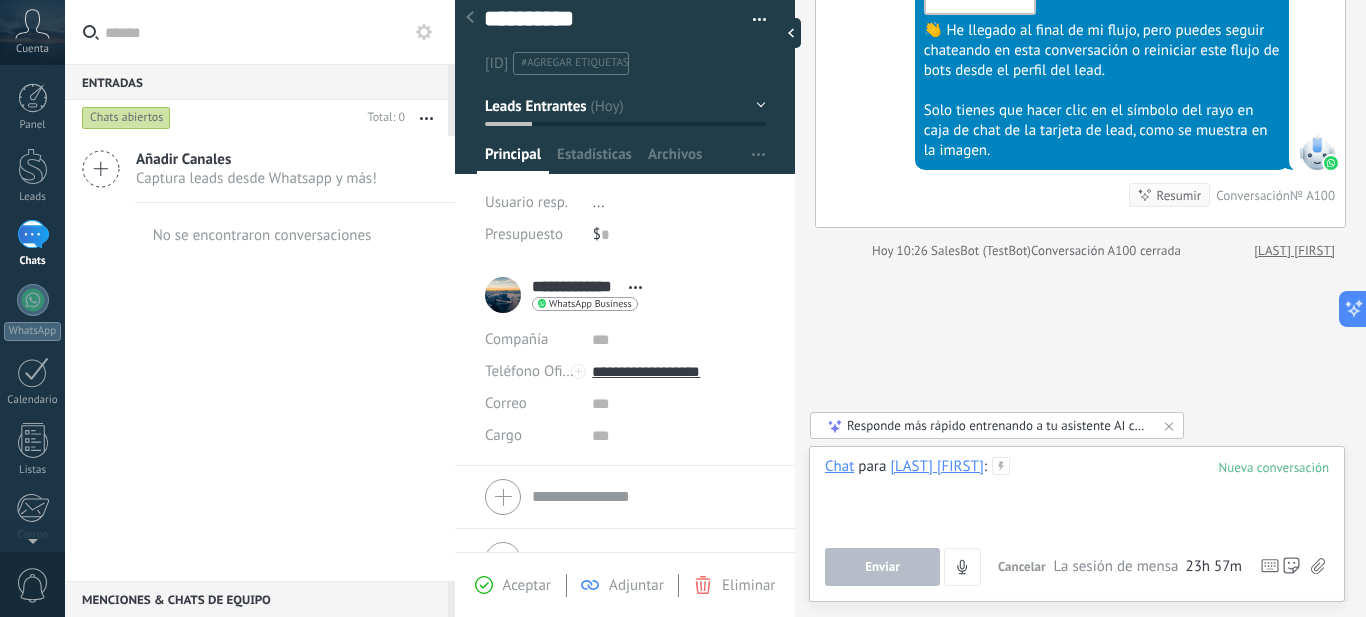 scroll, scrollTop: 0, scrollLeft: 0, axis: both 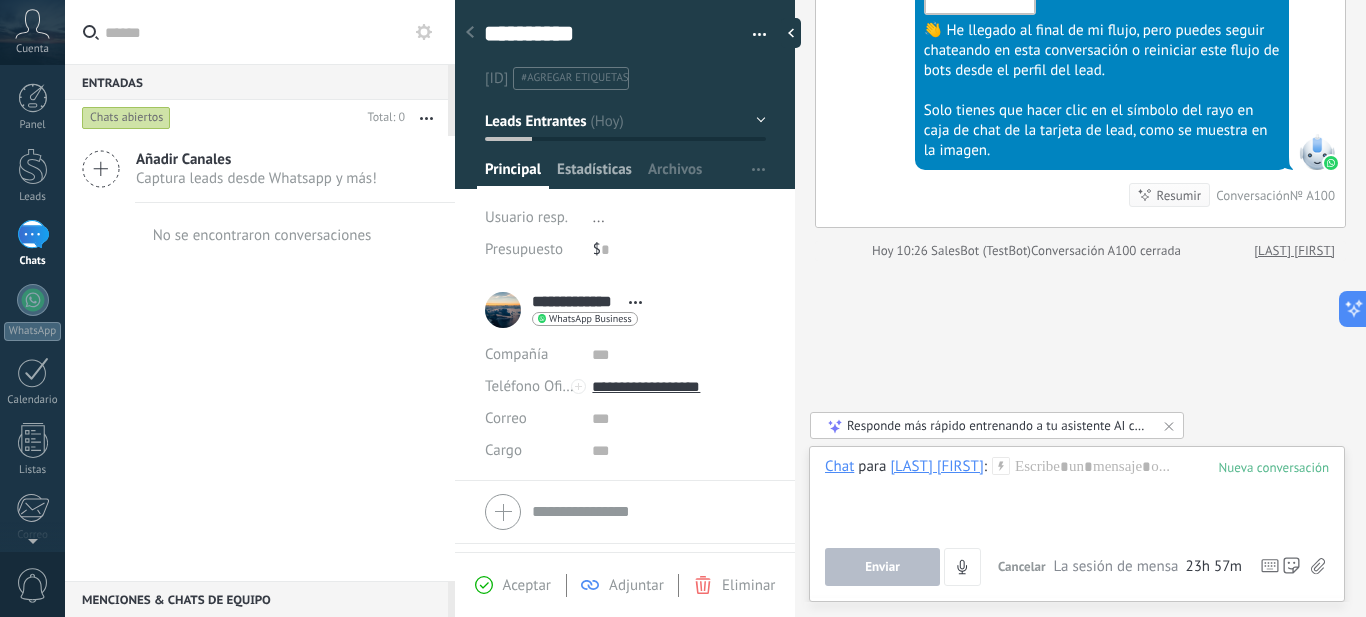click on "Estadísticas" at bounding box center [513, 174] 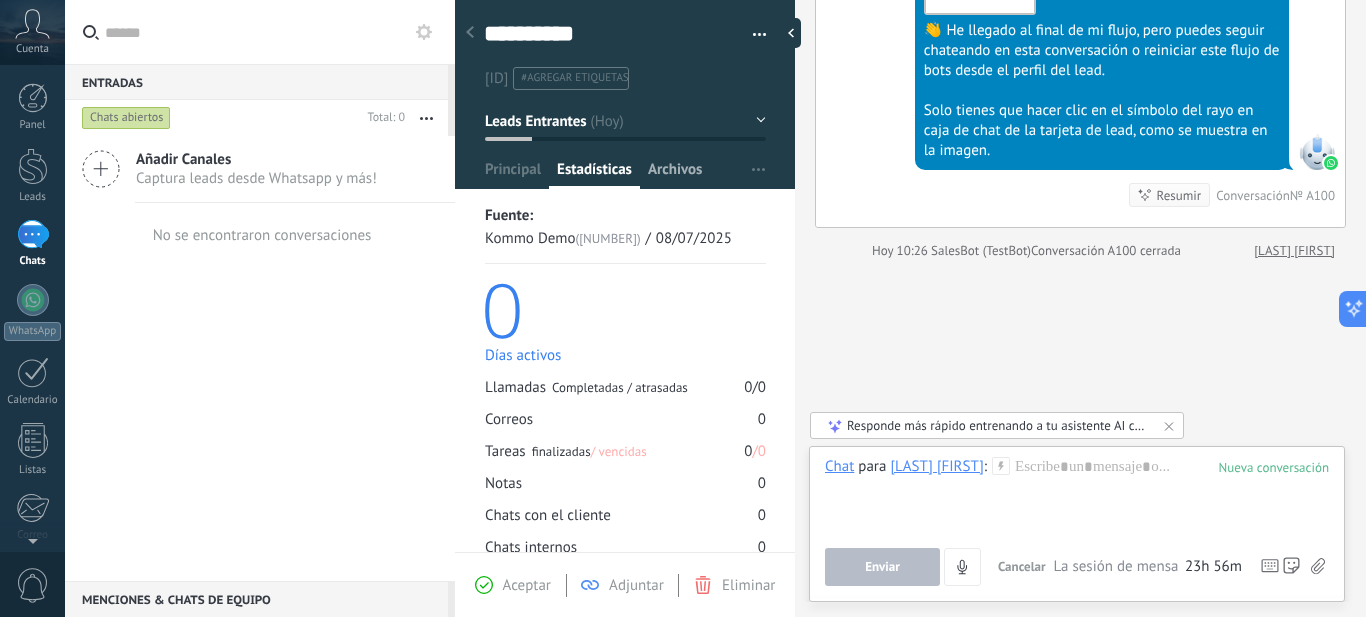 click on "Archivos" at bounding box center [513, 174] 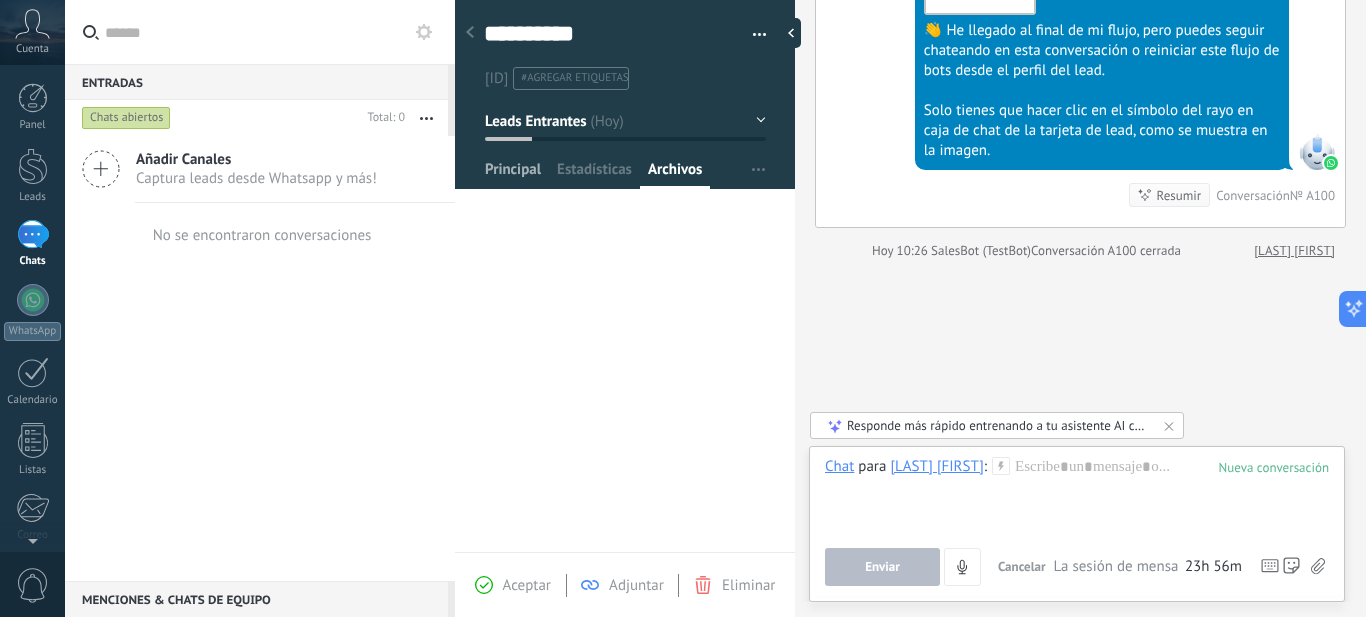click on "Principal" at bounding box center [513, 174] 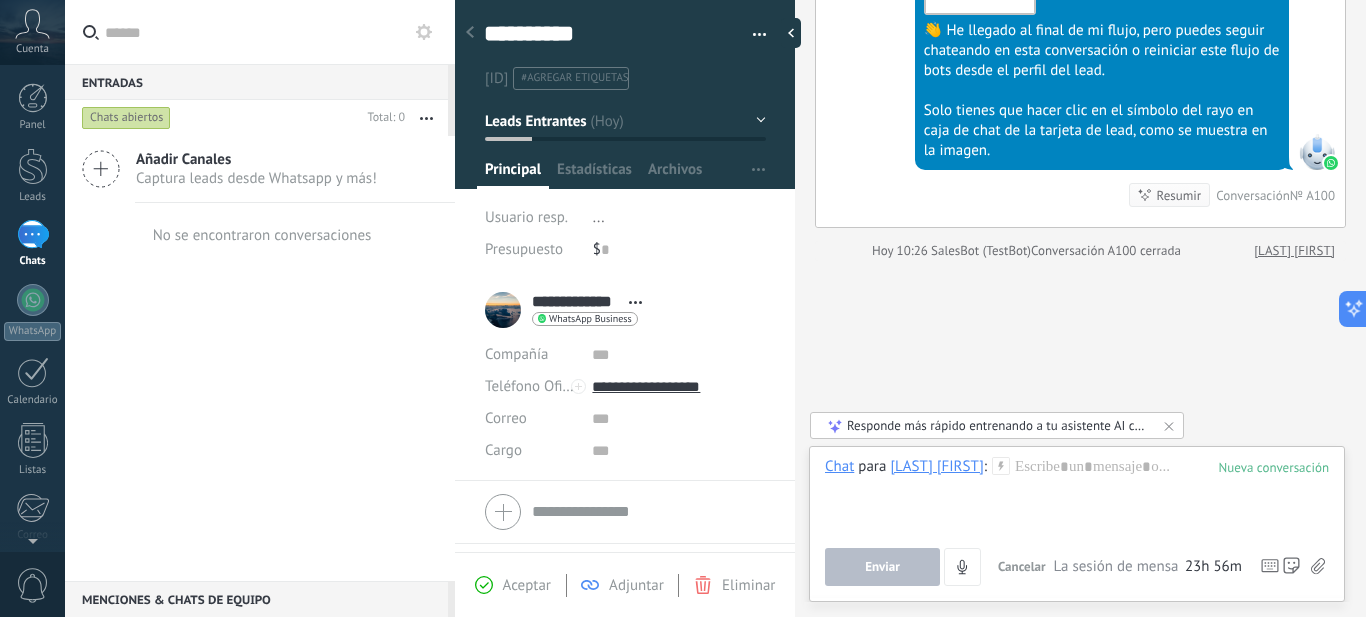 click at bounding box center (32, 24) 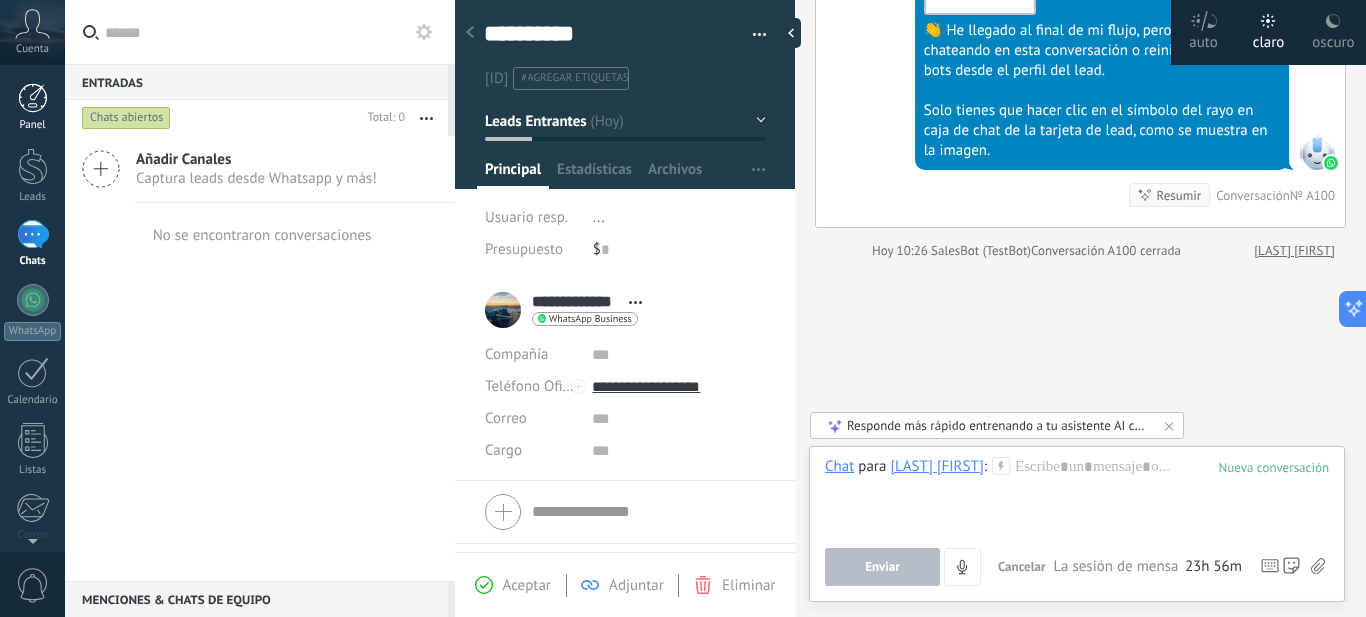click on "Panel" at bounding box center (33, 125) 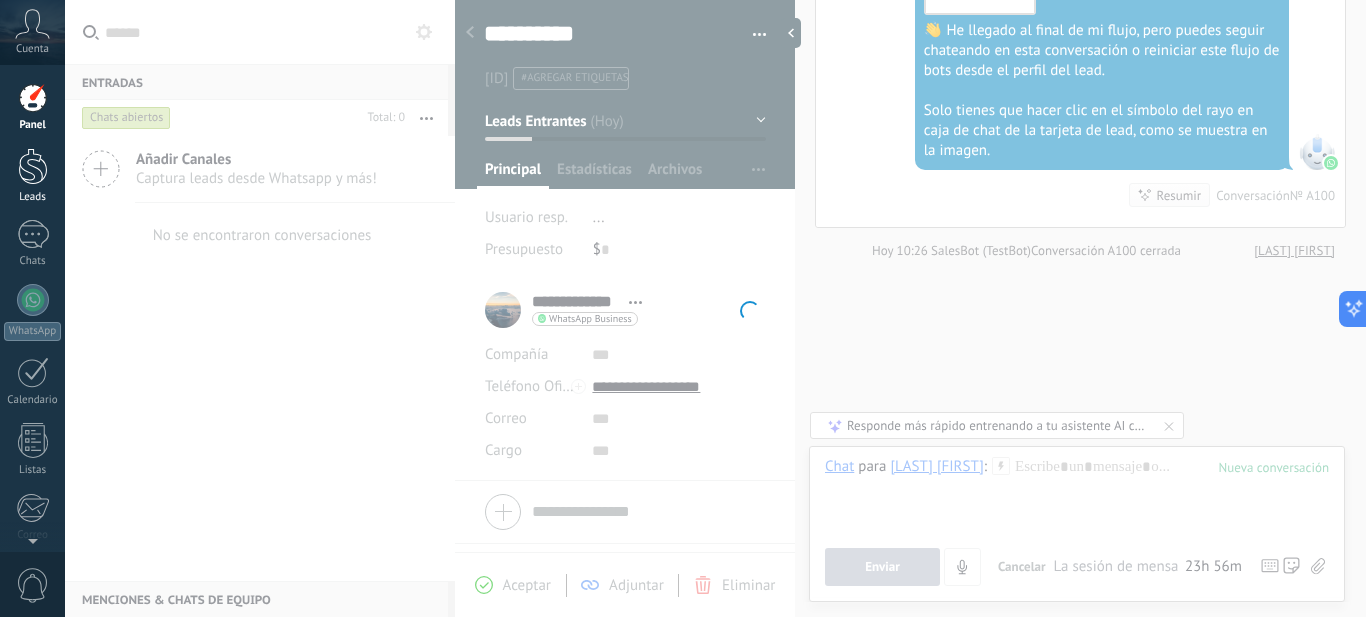 click at bounding box center (33, 166) 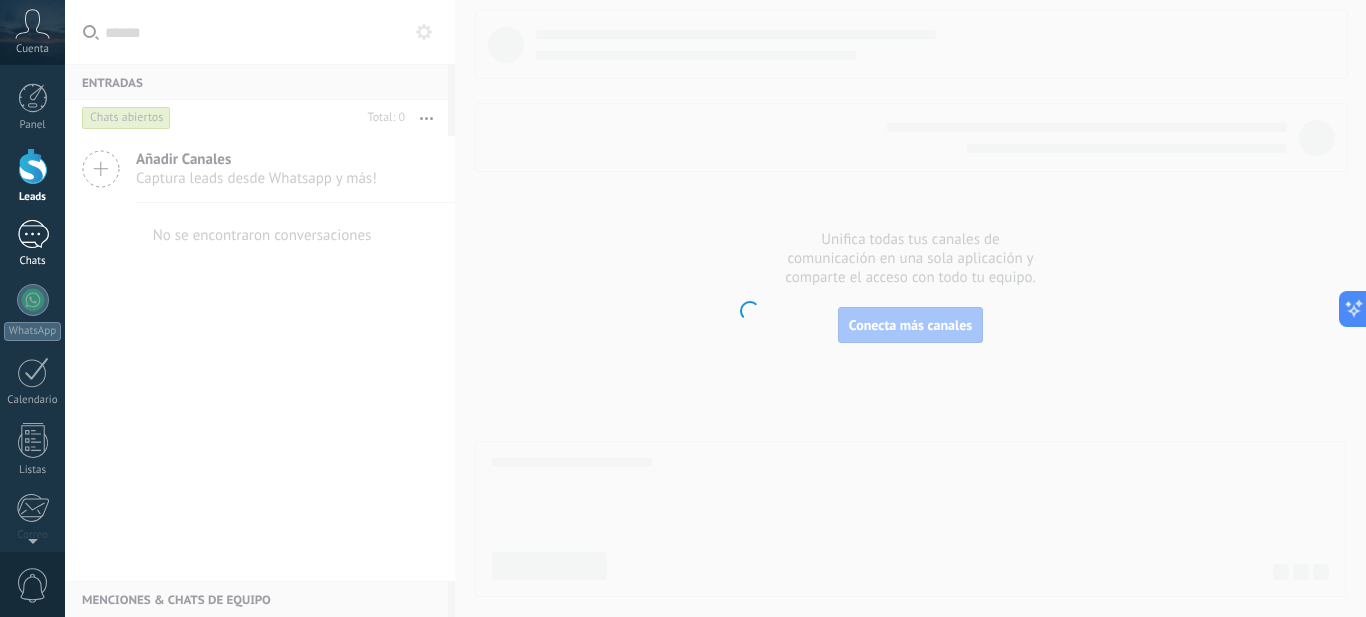 click on "Chats" at bounding box center [33, 261] 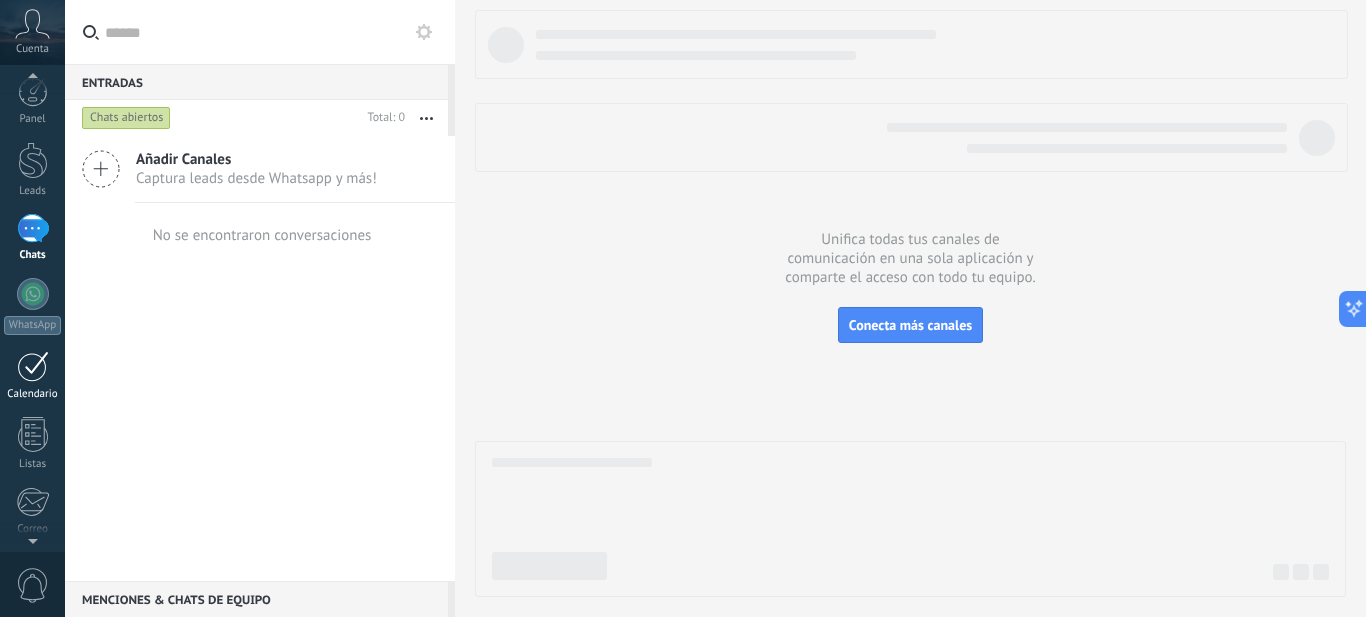 scroll, scrollTop: 0, scrollLeft: 0, axis: both 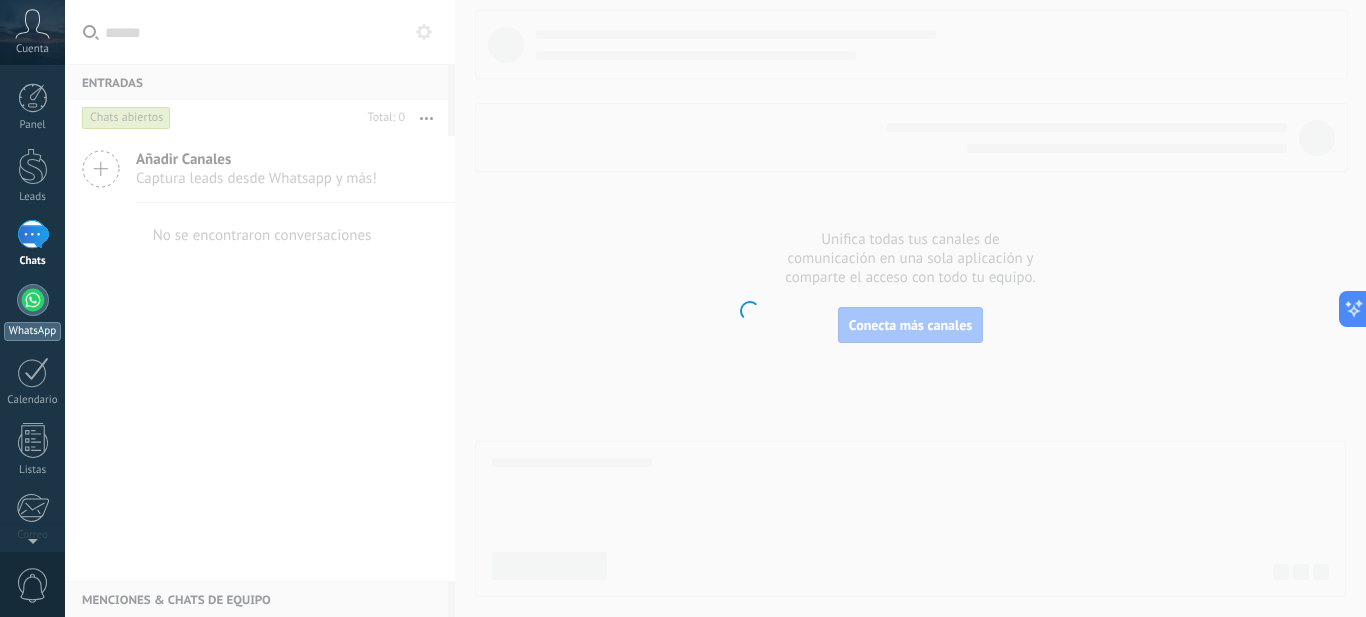 click on "WhatsApp" at bounding box center (32, 312) 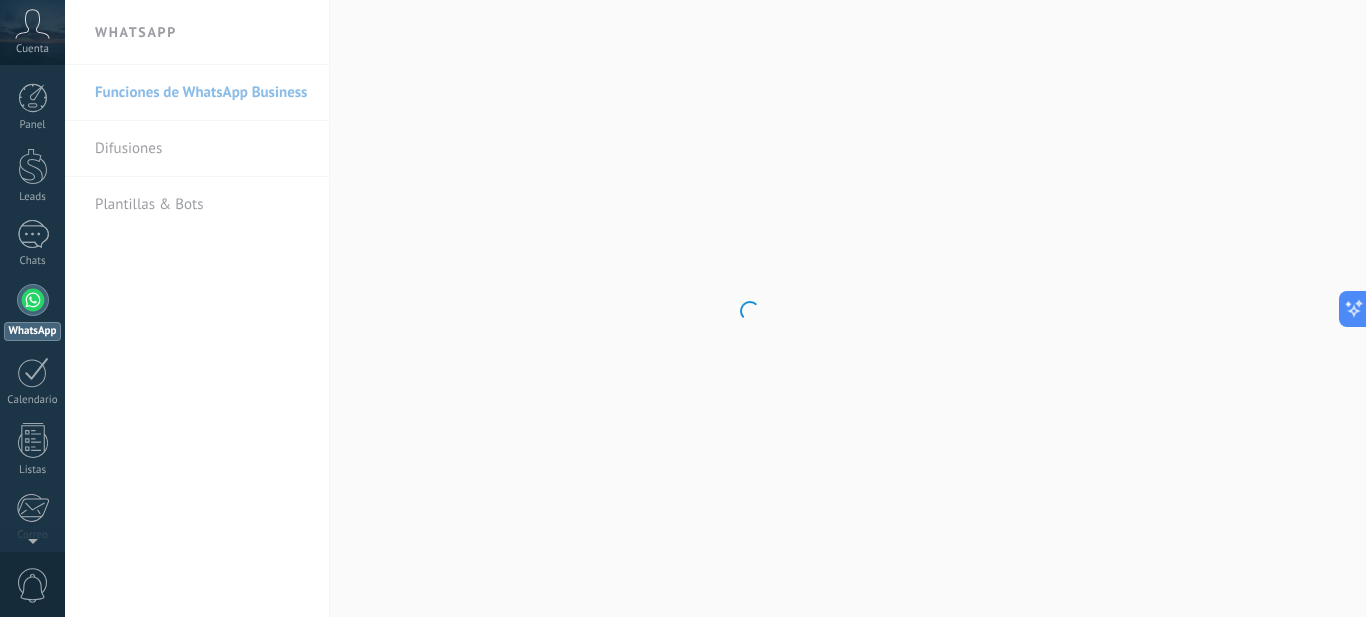 click on ".abccls-1,.abccls-2{fill-rule:evenodd}.abccls-2{fill:#fff} .abfcls-1{fill:none}.abfcls-2{fill:#fff} .abncls-1{isolation:isolate}.abncls-2{opacity:.06}.abncls-2,.abncls-3,.abncls-6{mix-blend-mode:multiply}.abncls-3{opacity:.15}.abncls-4,.abncls-8{fill:#fff}.abncls-5{fill:url(#abnlinear-gradient)}.abncls-6{opacity:.04}.abncls-7{fill:url(#abnlinear-gradient-2)}.abncls-8{fill-rule:evenodd} .abqst0{fill:#ffa200} .abwcls-1{fill:#252525} .cls-1{isolation:isolate} .acicls-1{fill:none} .aclcls-1{fill:#232323} .acnst0{display:none} .addcls-1,.addcls-2{fill:none;stroke-miterlimit:10}.addcls-1{stroke:#dfe0e5}.addcls-2{stroke:#a1a7ab} .adecls-1,.adecls-2{fill:none;stroke-miterlimit:10}.adecls-1{stroke:#dfe0e5}.adecls-2{stroke:#a1a7ab} .adqcls-1{fill:#8591a5;fill-rule:evenodd} .aeccls-1{fill:#5c9f37} .aeecls-1{fill:#f86161} .aejcls-1{fill:#8591a5;fill-rule:evenodd} .aekcls-1{fill-rule:evenodd} .aelcls-1{fill-rule:evenodd;fill:currentColor} .aemcls-1{fill-rule:evenodd;fill:currentColor} .aencls-2{fill:#f86161;opacity:.3}" at bounding box center [683, 308] 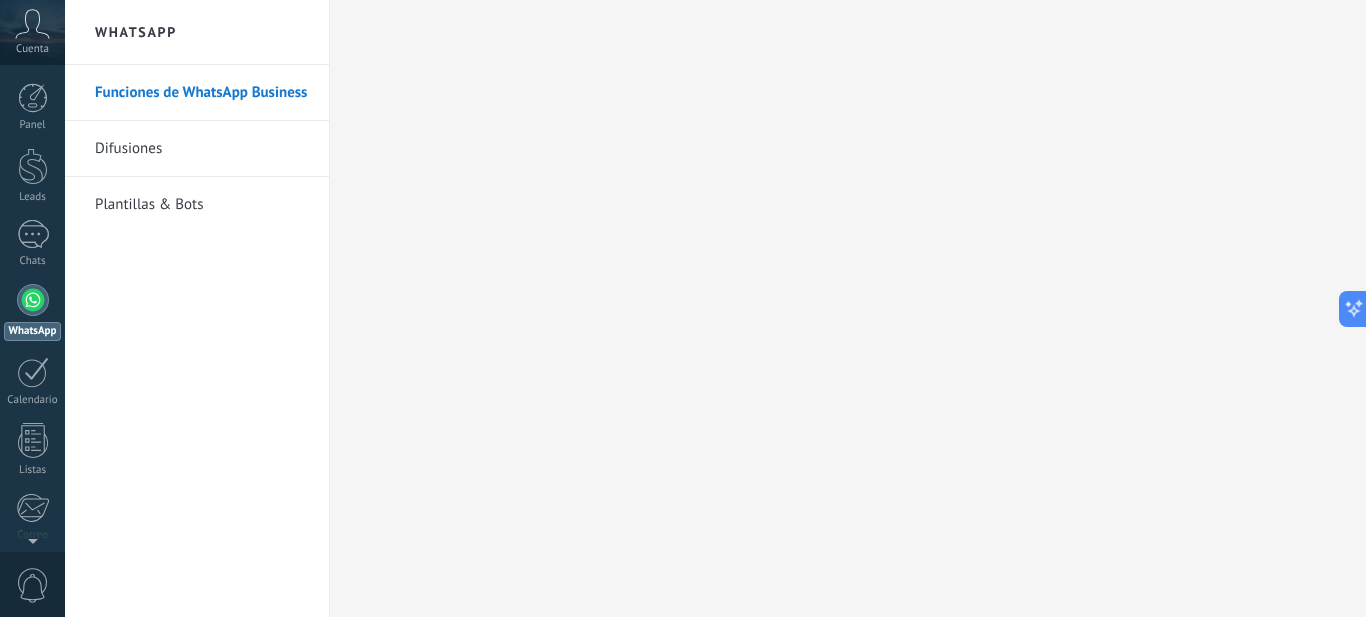 click on "Plantillas & Bots" at bounding box center [202, 205] 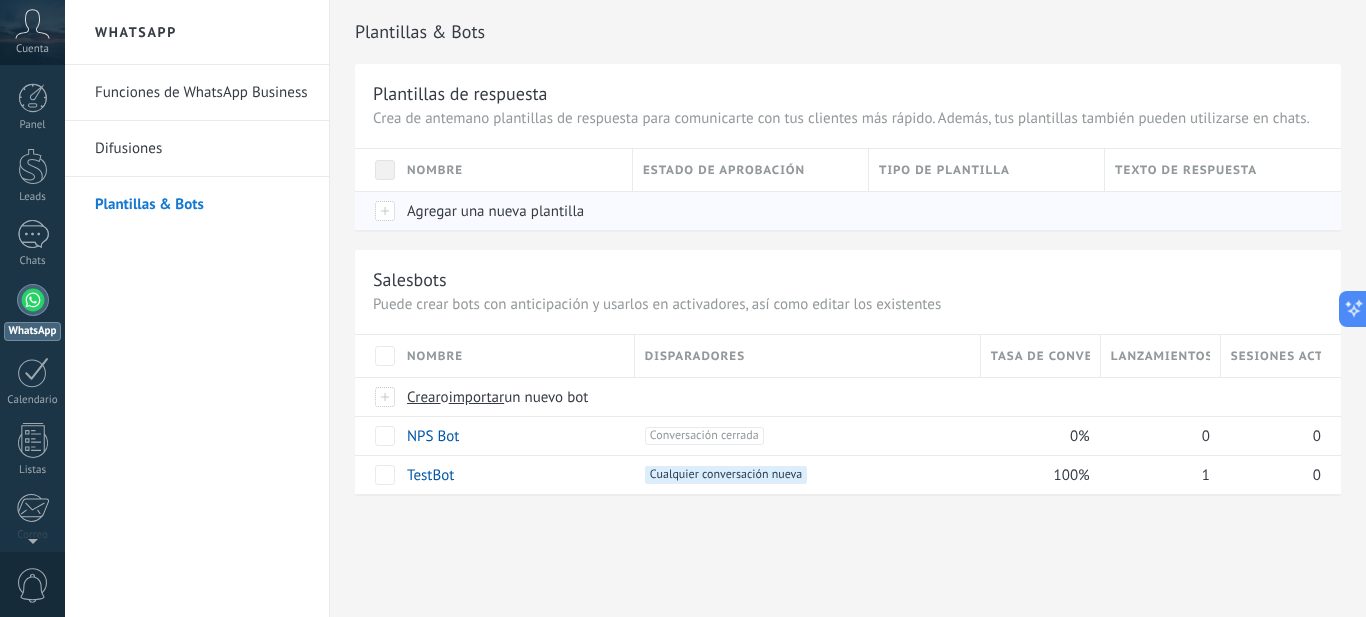 click at bounding box center (376, 210) 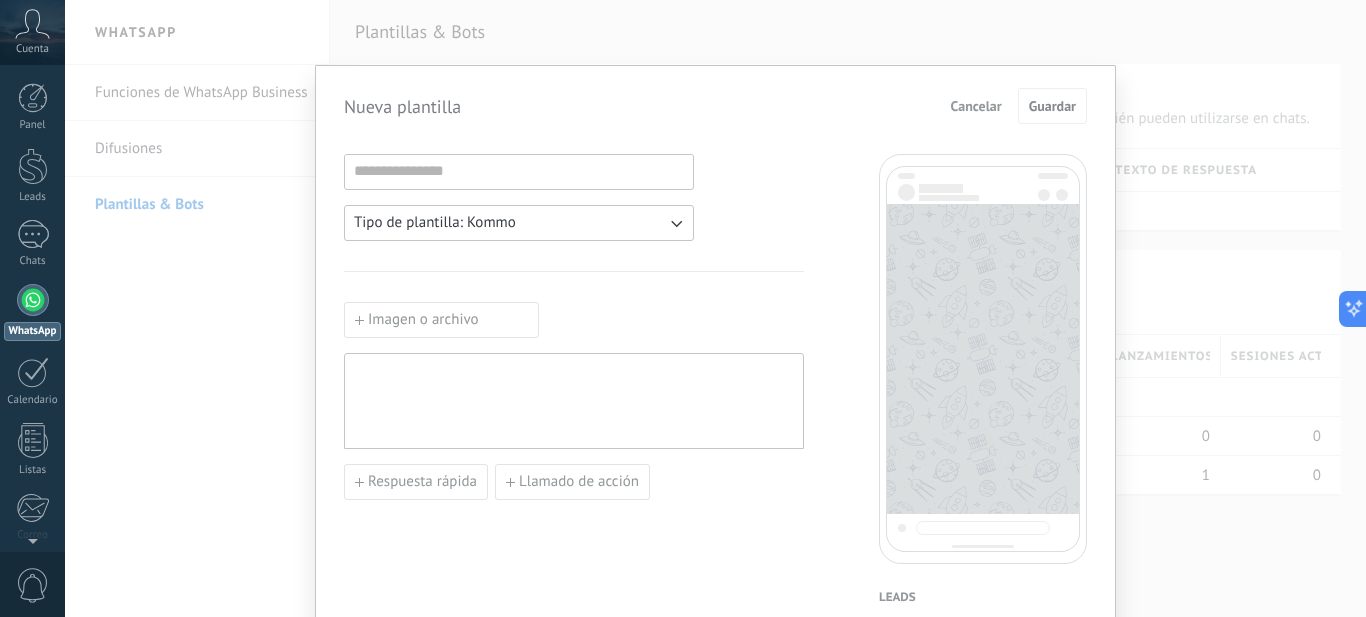 click on "Tipo de plantilla: Kommo" at bounding box center [435, 223] 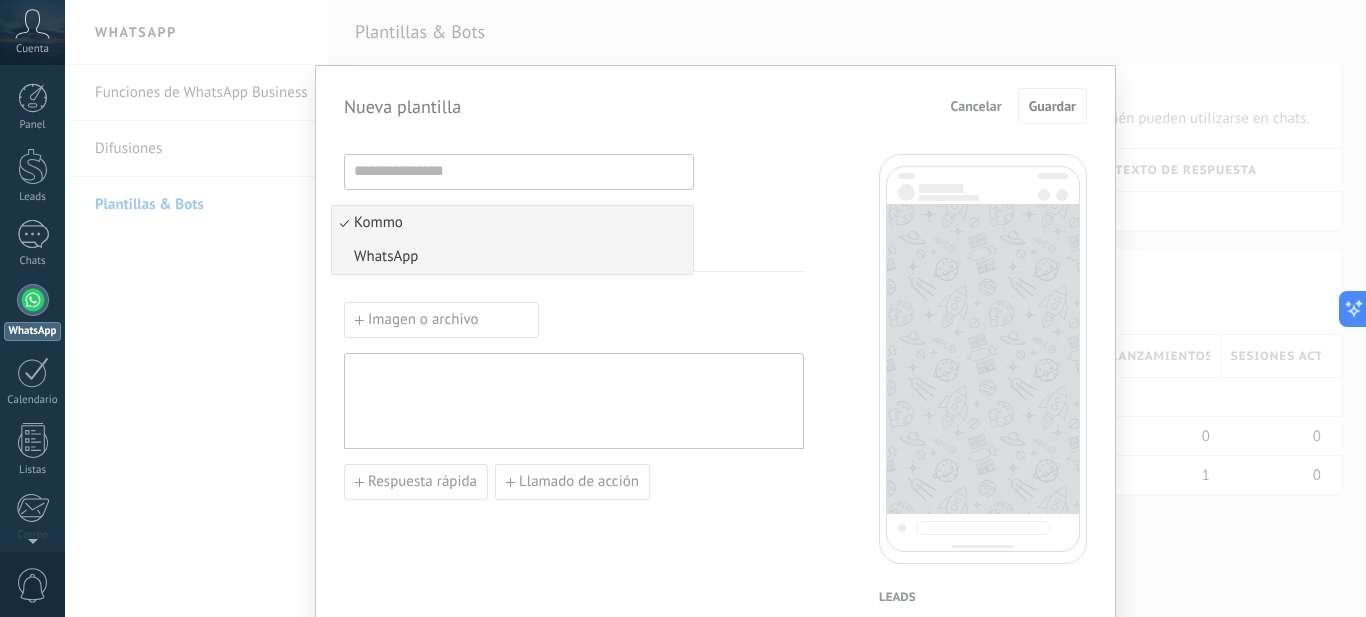 click on "WhatsApp" at bounding box center [512, 257] 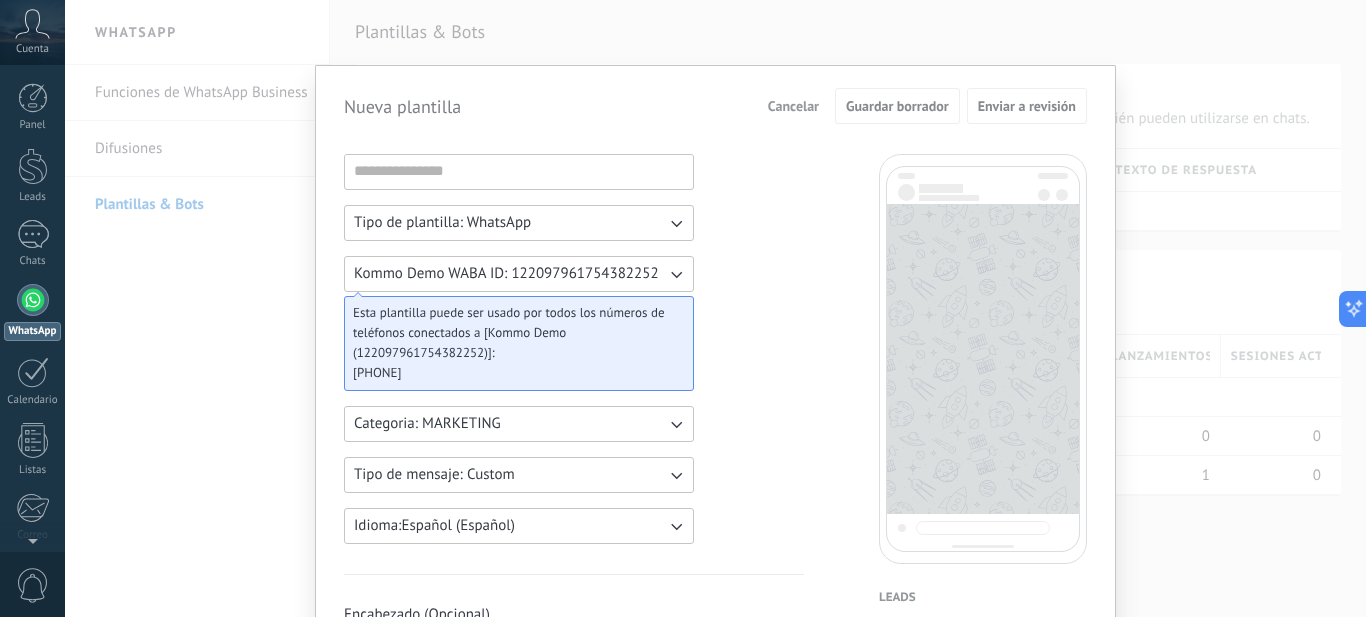 click on "Categoria: MARKETING" at bounding box center [519, 223] 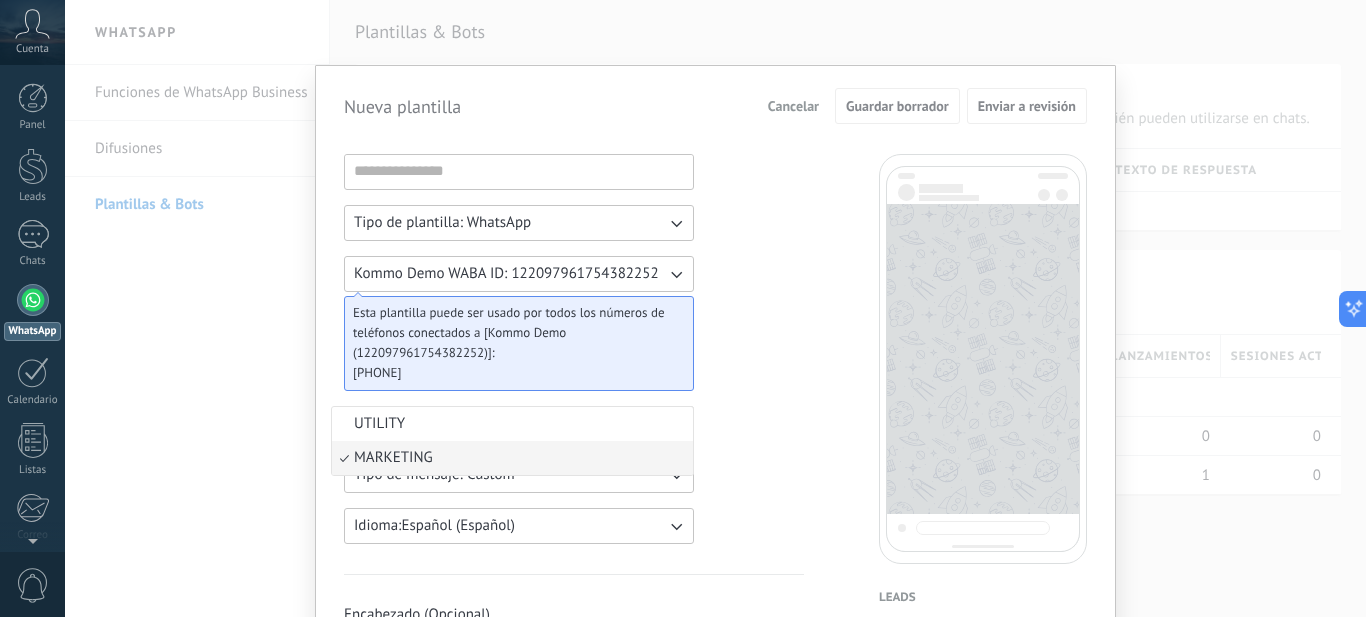 click on "Tipo de plantilla: WhatsApp Kommo Demo WABA ID: [ID] Esta plantilla puede ser usado por todos los números de teléfonos conectados a [Kommo Demo ([ID])]: [PHONE] Categoria: MARKETING UTILITY MARKETING Tipo de mensaje: Custom Idioma:  Español (Español) Encabezado (Opcional) Sin encabezado Cuerpo del texto Pie de página (Opcional) Botones (Opcional) Respuesta rápida Llamado de acción" at bounding box center (574, 829) 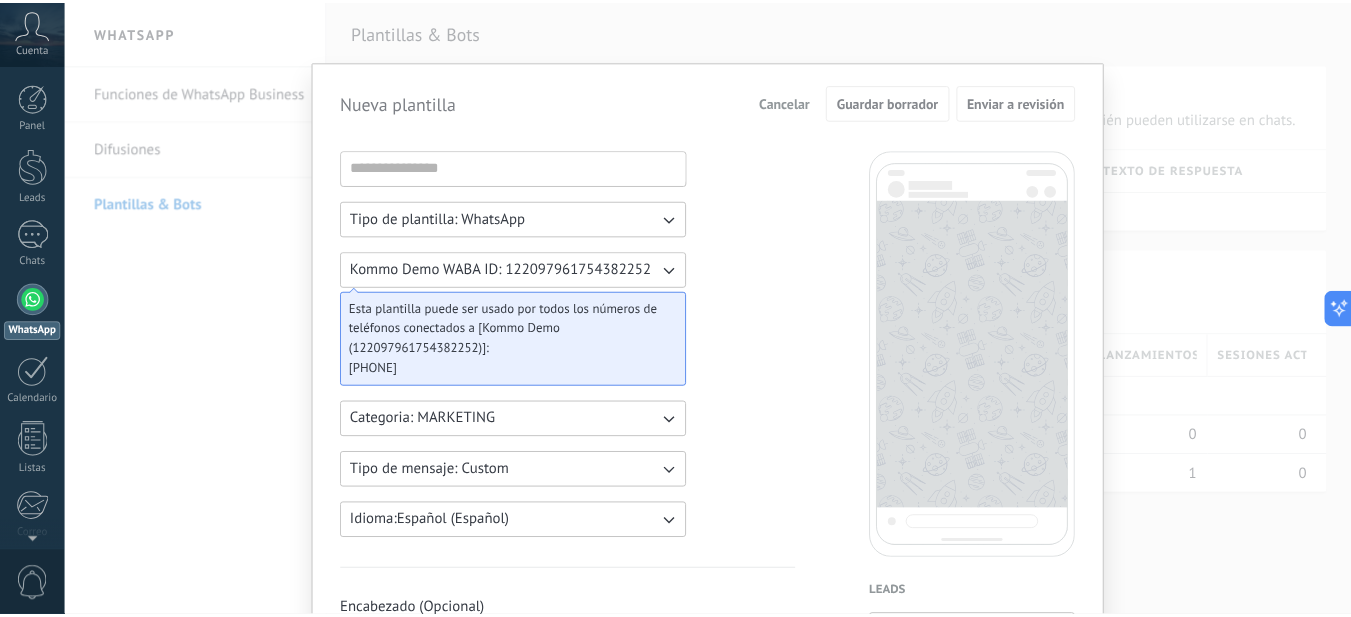 scroll, scrollTop: 0, scrollLeft: 0, axis: both 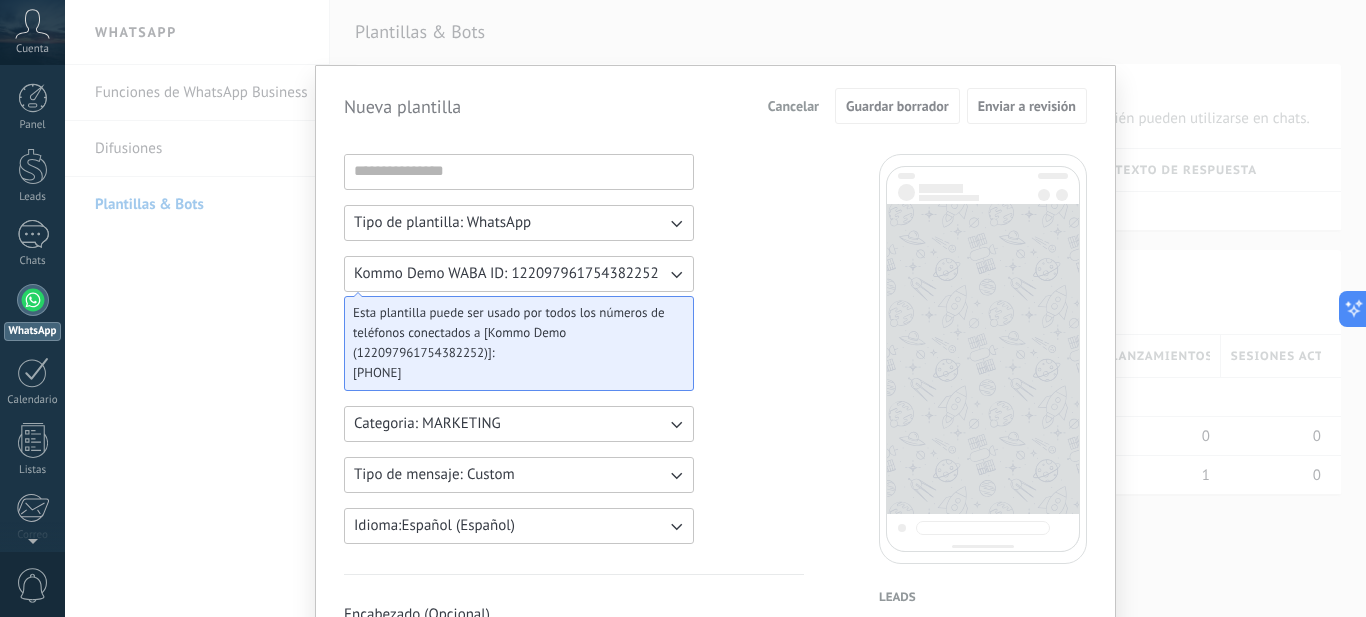 click on "Nueva plantilla Cancelar Guardar borrador Enviar a revisión Tipo de plantilla: WhatsApp Kommo Demo WABA ID: [ID] Esta plantilla puede ser usado por todos los números de teléfonos conectados a [Kommo Demo ([ID])]: [PHONE] Categoria: MARKETING Tipo de mensaje: Custom Idioma:  Español (Español) Encabezado (Opcional) Sin encabezado Cuerpo del texto Pie de página (Opcional) Botones (Opcional) Respuesta rápida Llamado de acción Leads Nombre del lead Etapa del lead Presupuesto Lead URL de la página para compartir con los clientes Lead usuario responsable (Email) Lead ID Lead usuario responsable Lead teléfono de usuario responsable Lead usuario responsable (ID) Lead utm_content Lead utm_medium Lead utm_campaign Lead utm_source Lead utm_term Lead utm_referrer Lead referrer Lead gclientid Lead gclid Lead fbclid Contactos Nombre del contacto Nombre Apellido Contacto ID Contacto usuario responsable Contacto teléfono de usuario responsable Contacto usuario responsable (ID)" at bounding box center (715, 308) 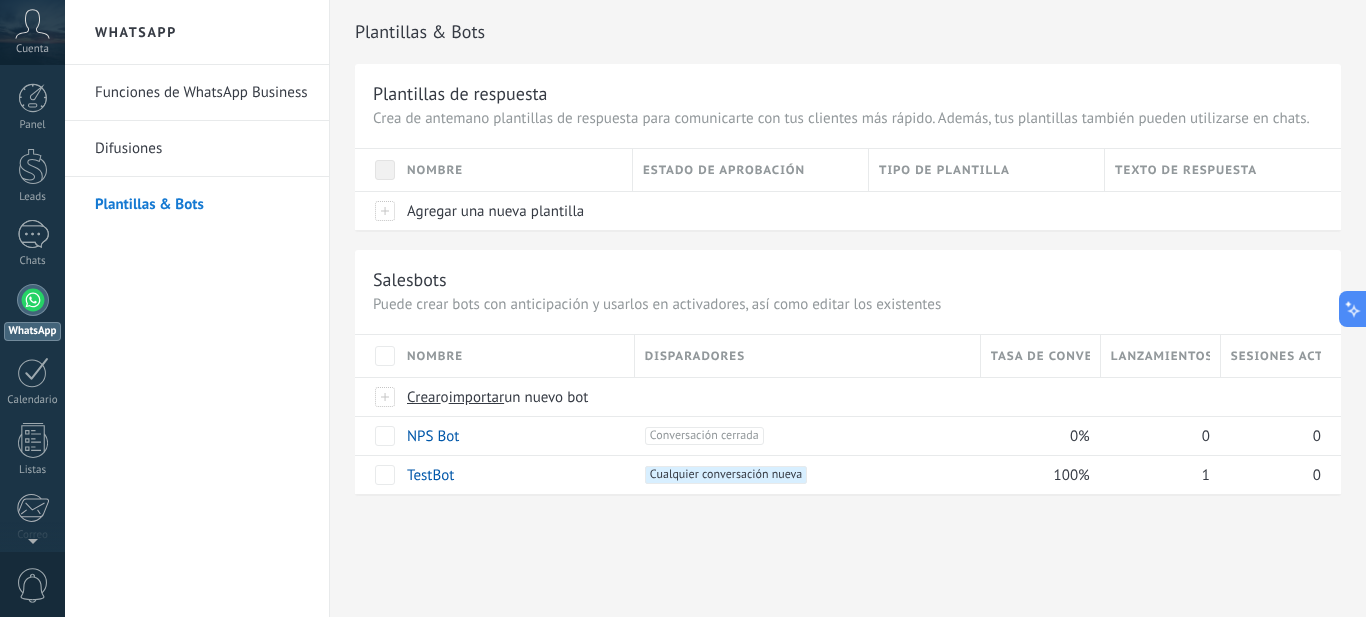 click at bounding box center [32, 24] 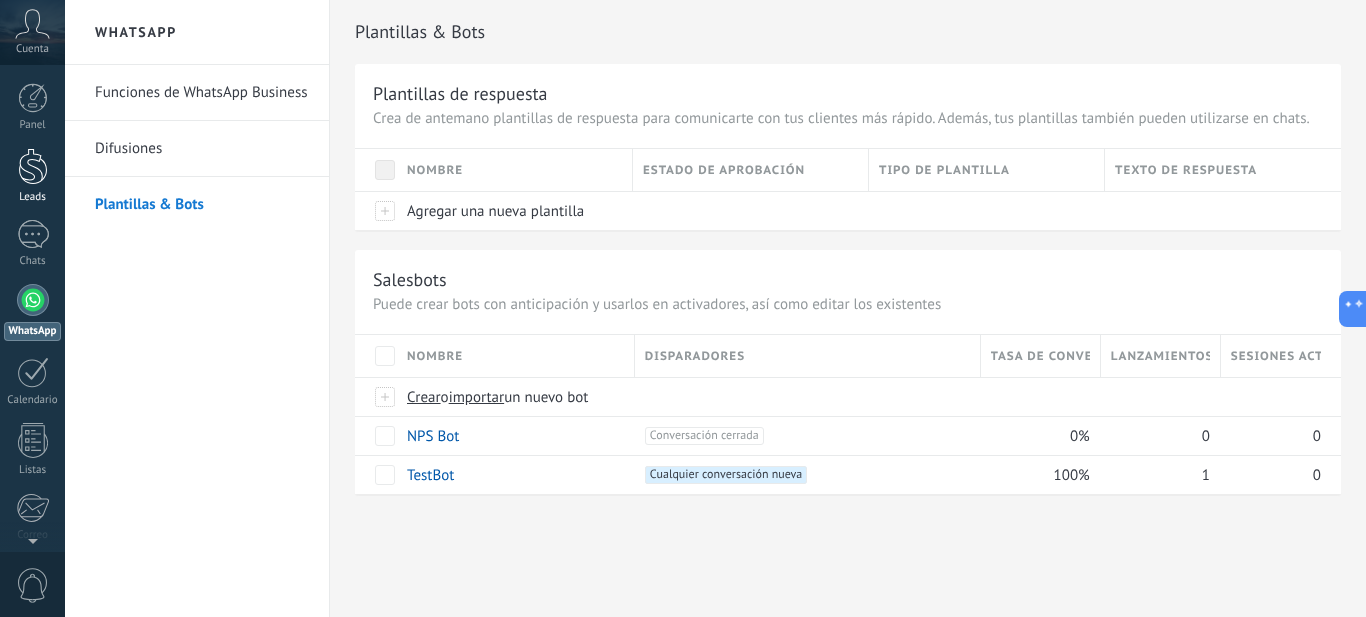 click at bounding box center [33, 166] 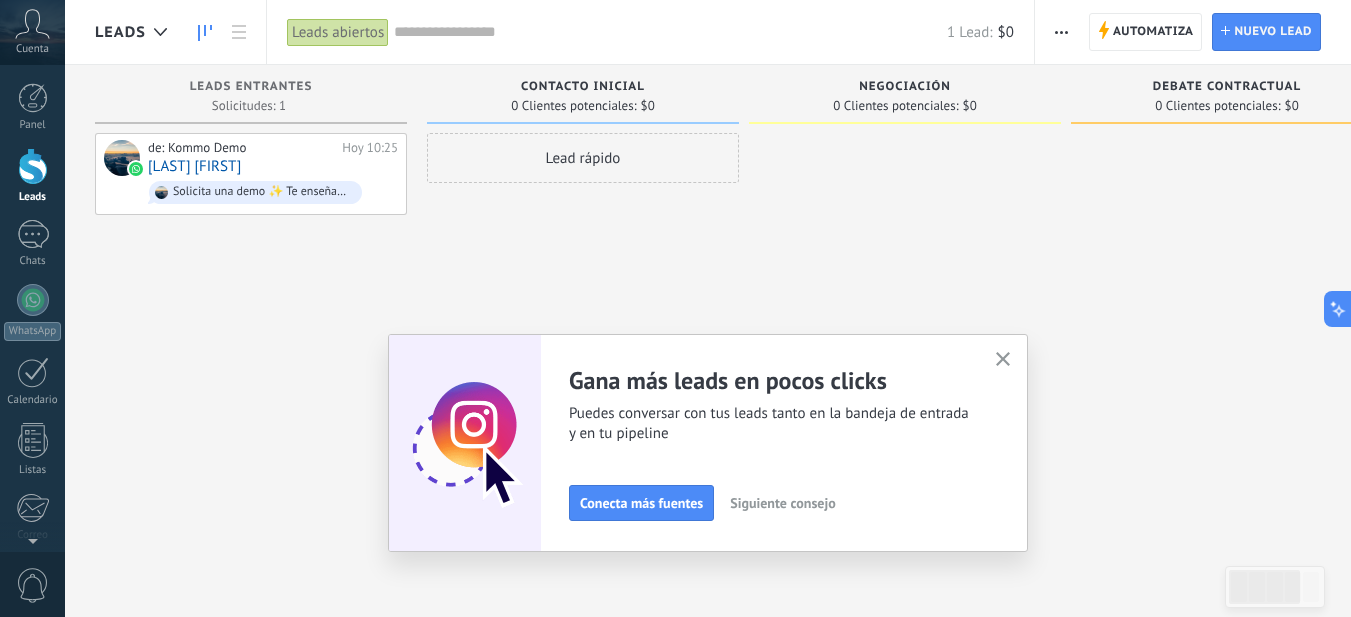 click at bounding box center [1003, 359] 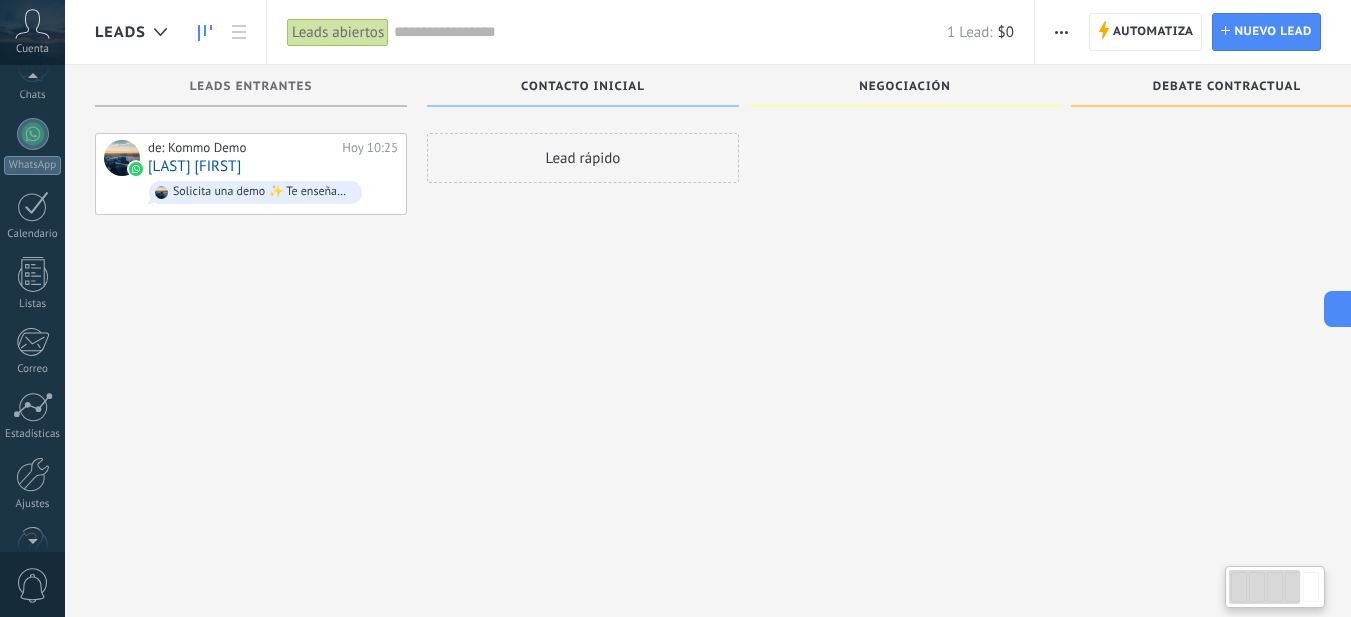 scroll, scrollTop: 178, scrollLeft: 0, axis: vertical 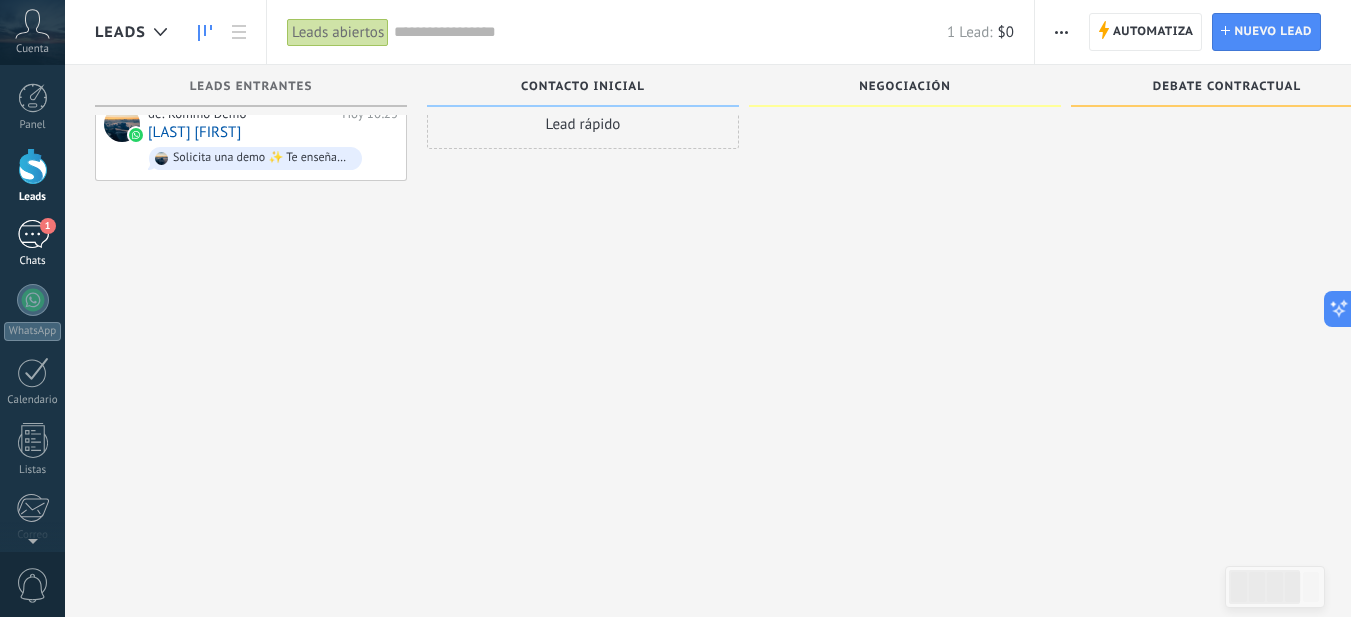 click on "1" at bounding box center (33, 234) 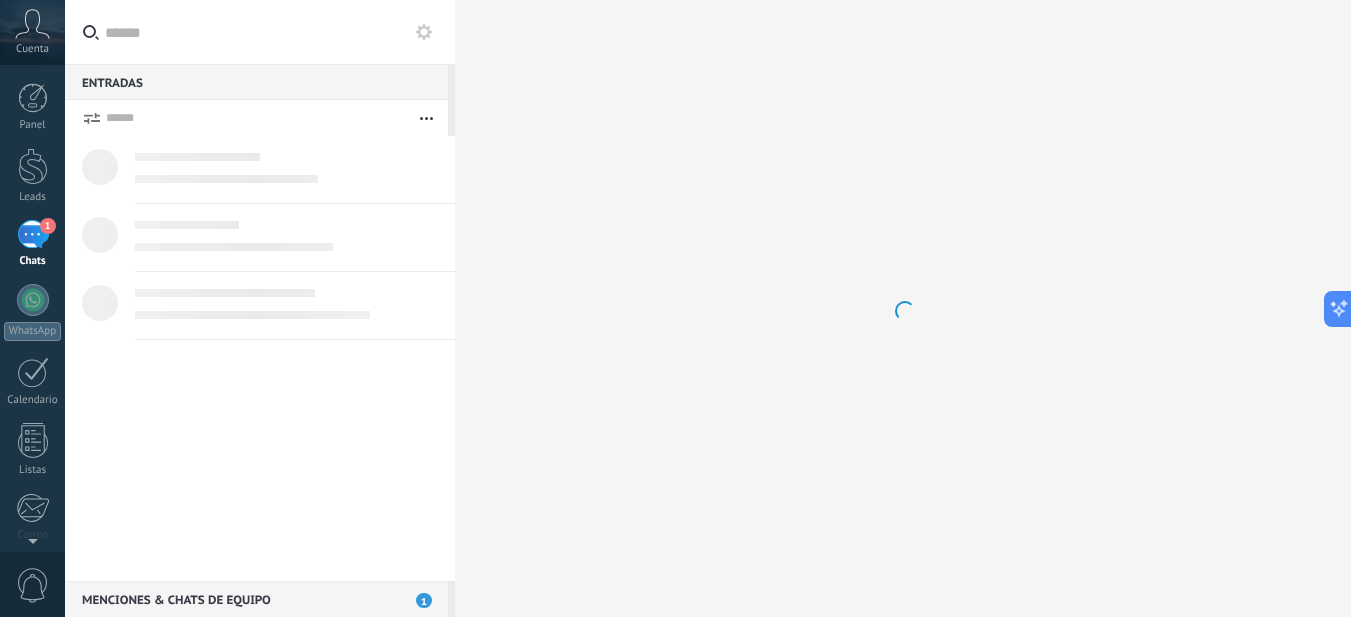 scroll, scrollTop: 0, scrollLeft: 0, axis: both 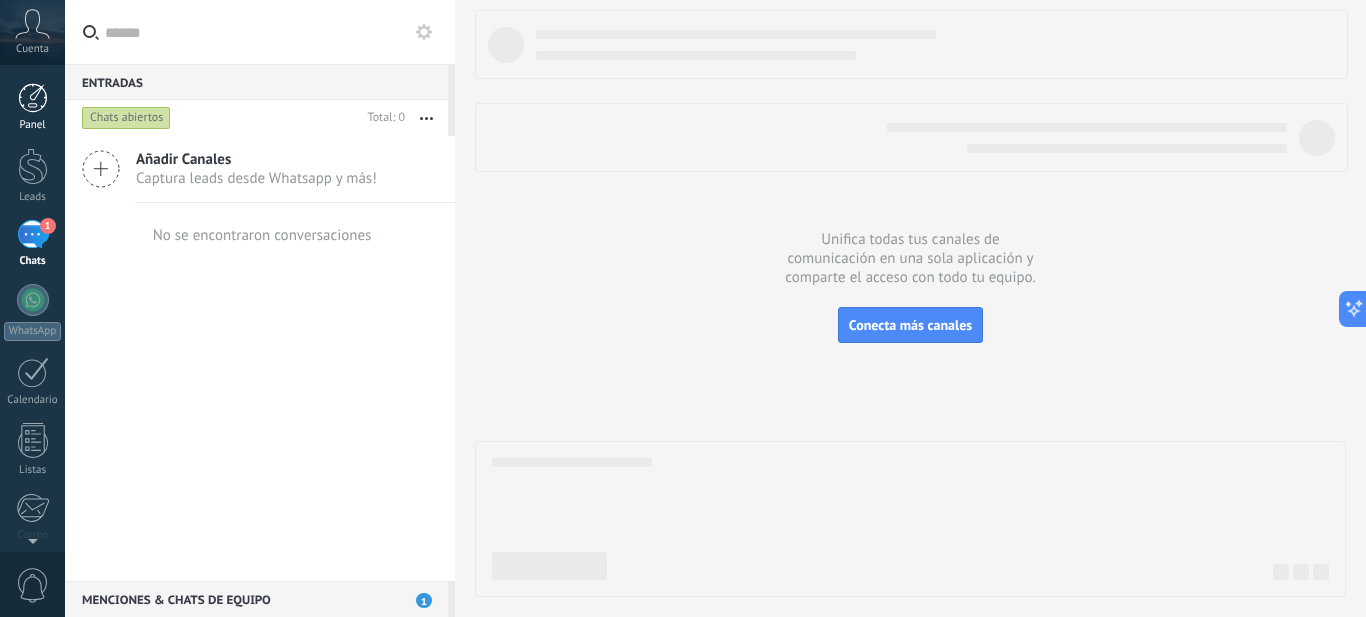 click at bounding box center [33, 98] 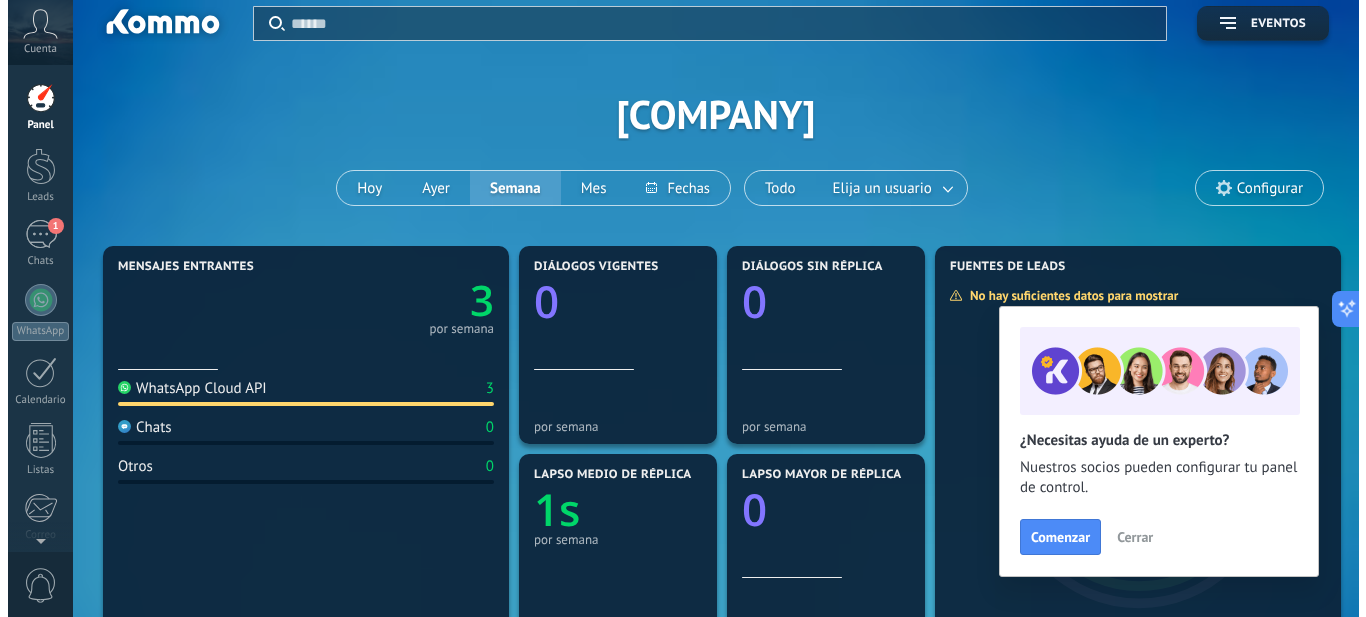 scroll, scrollTop: 0, scrollLeft: 0, axis: both 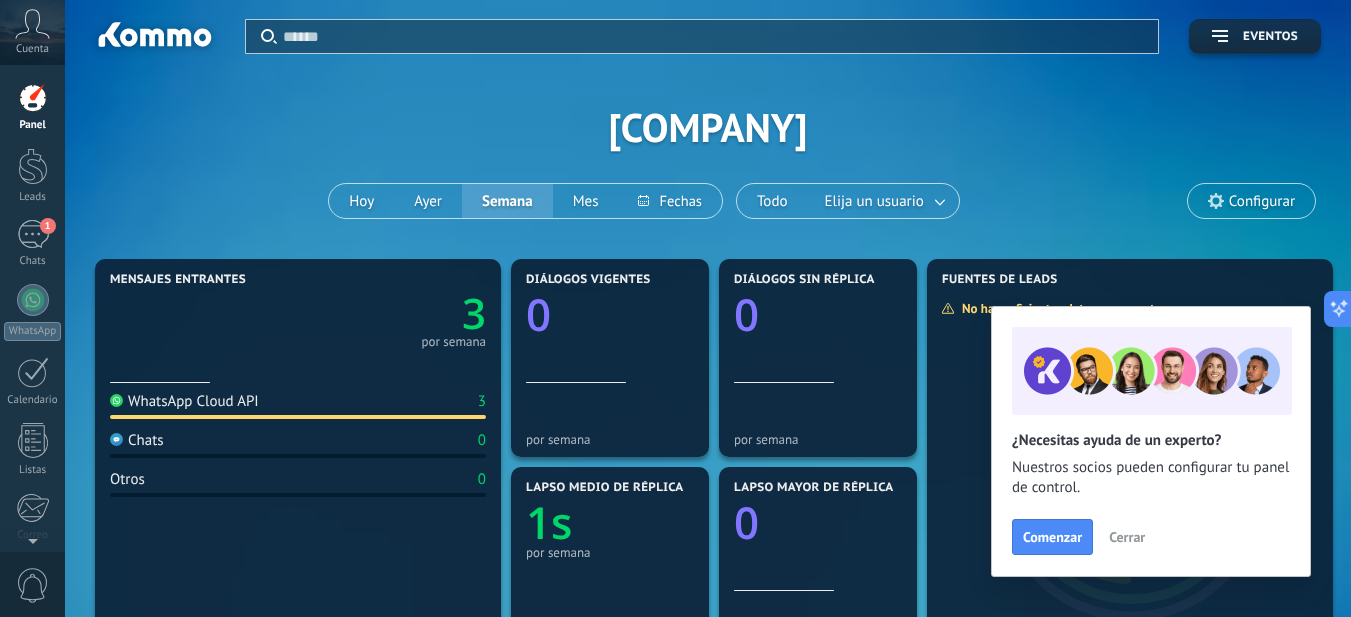 click on "Cerrar" at bounding box center (1127, 537) 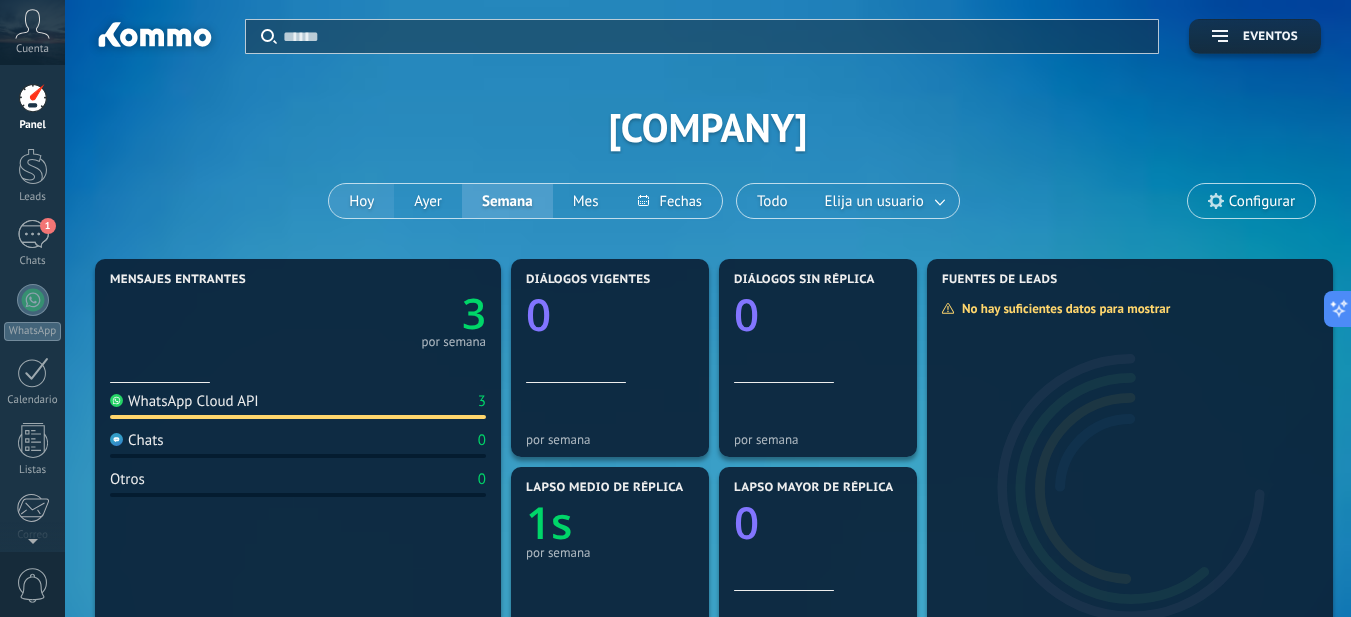 click on "Hoy" at bounding box center [361, 201] 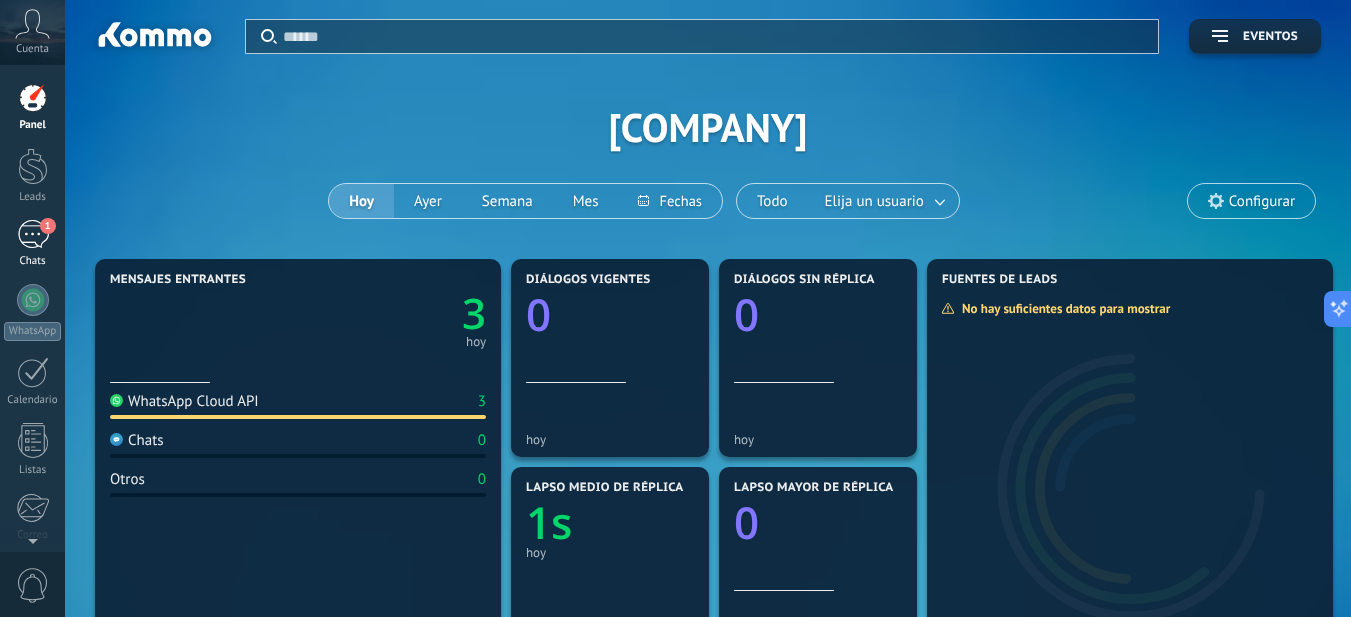 click on "1" at bounding box center [33, 234] 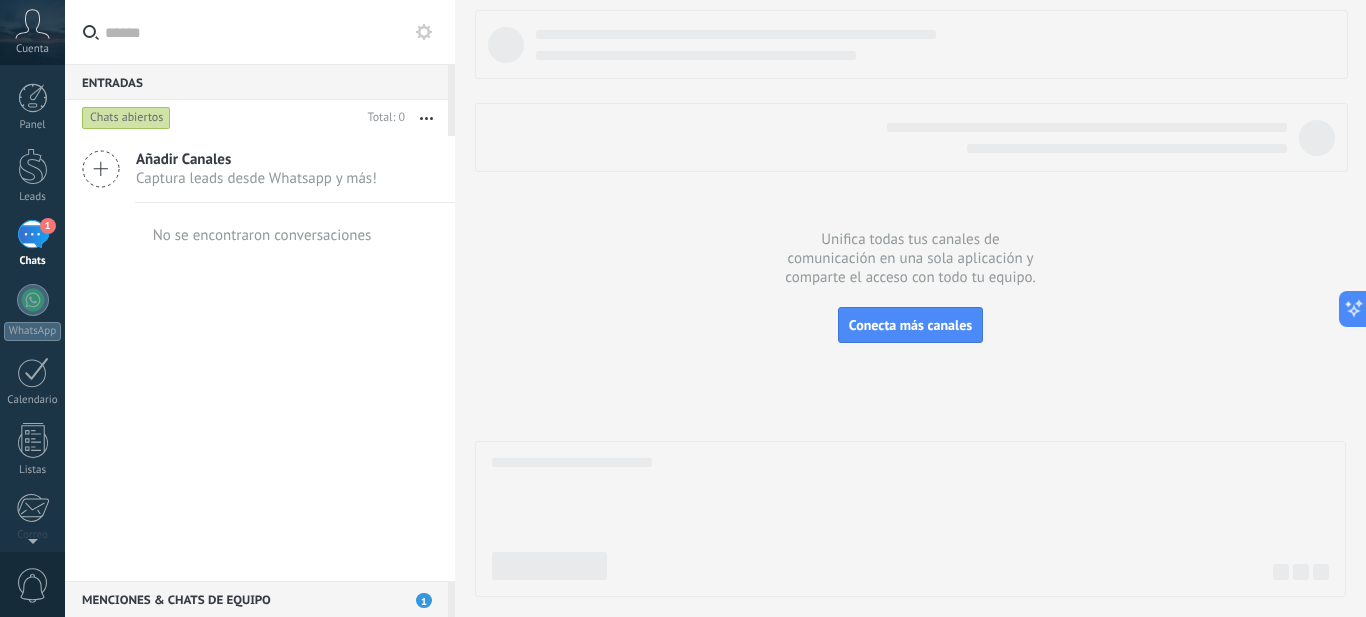 click on "Chats abiertos" at bounding box center [126, 118] 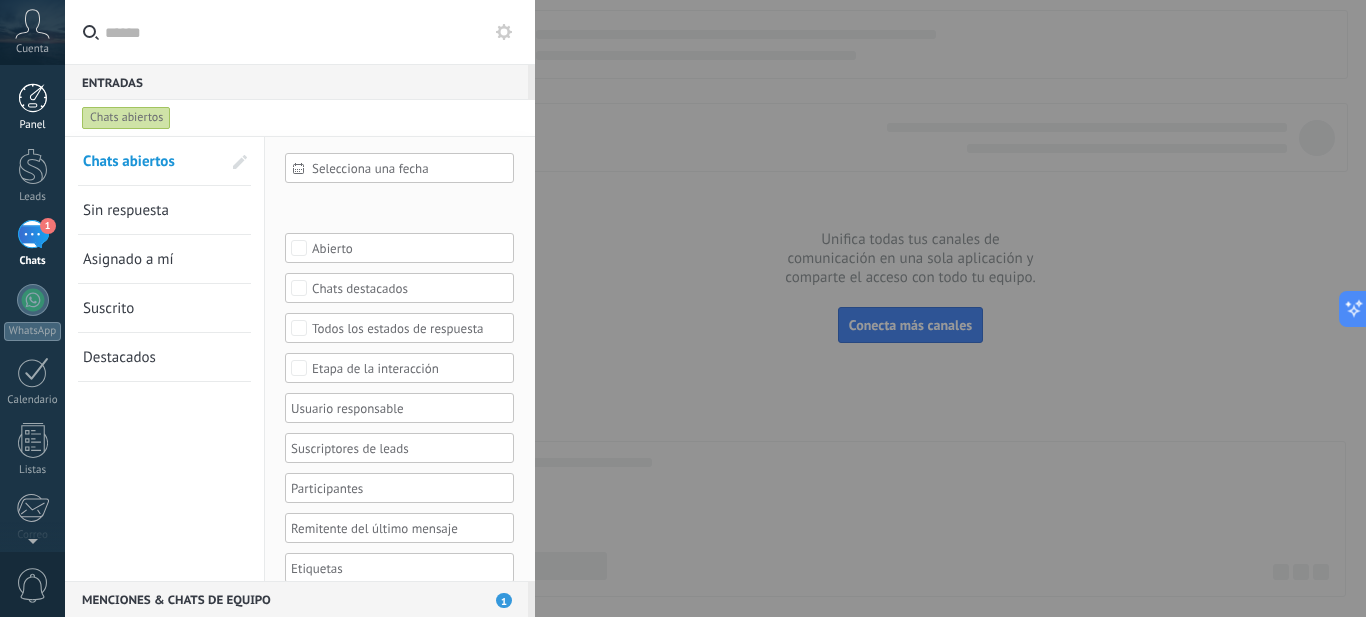click at bounding box center (33, 98) 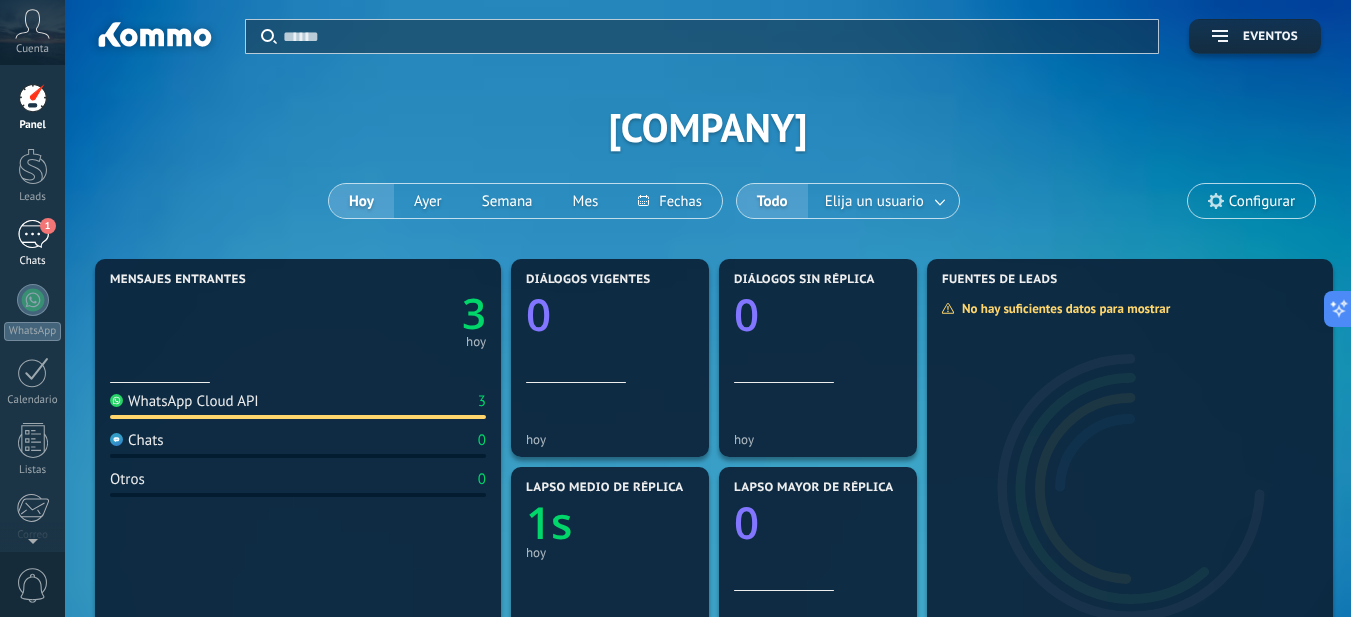 click on "1" at bounding box center [33, 234] 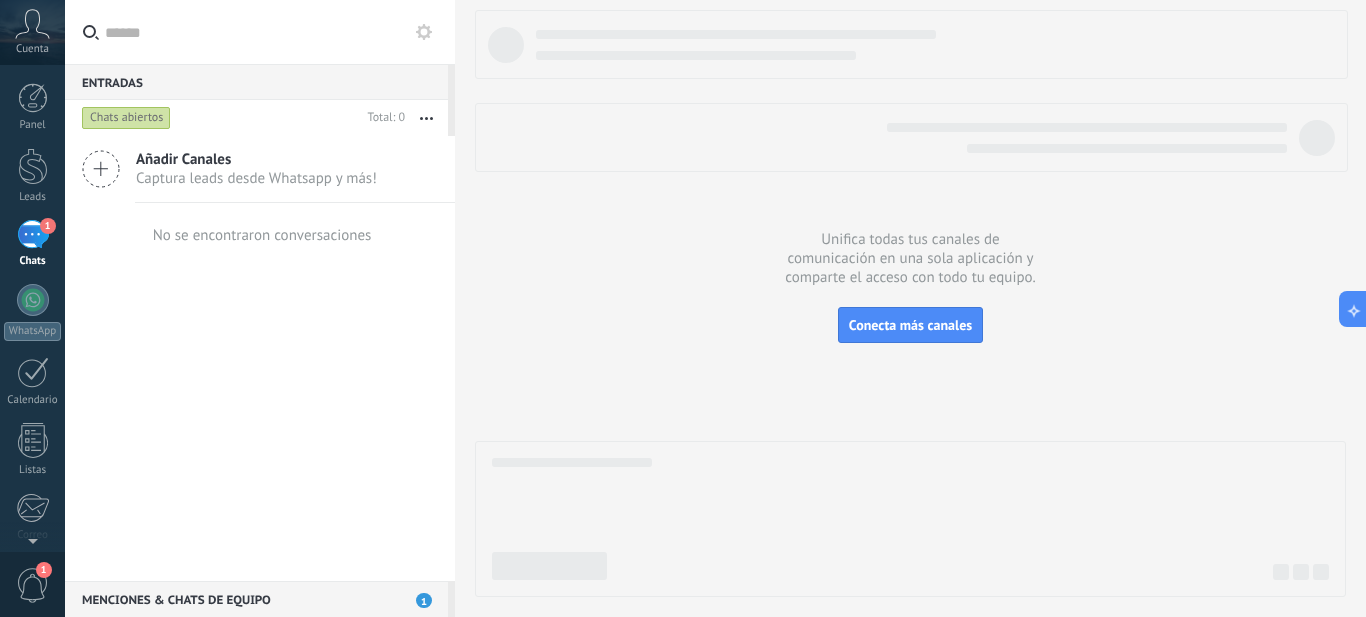 click on "1" at bounding box center (48, 226) 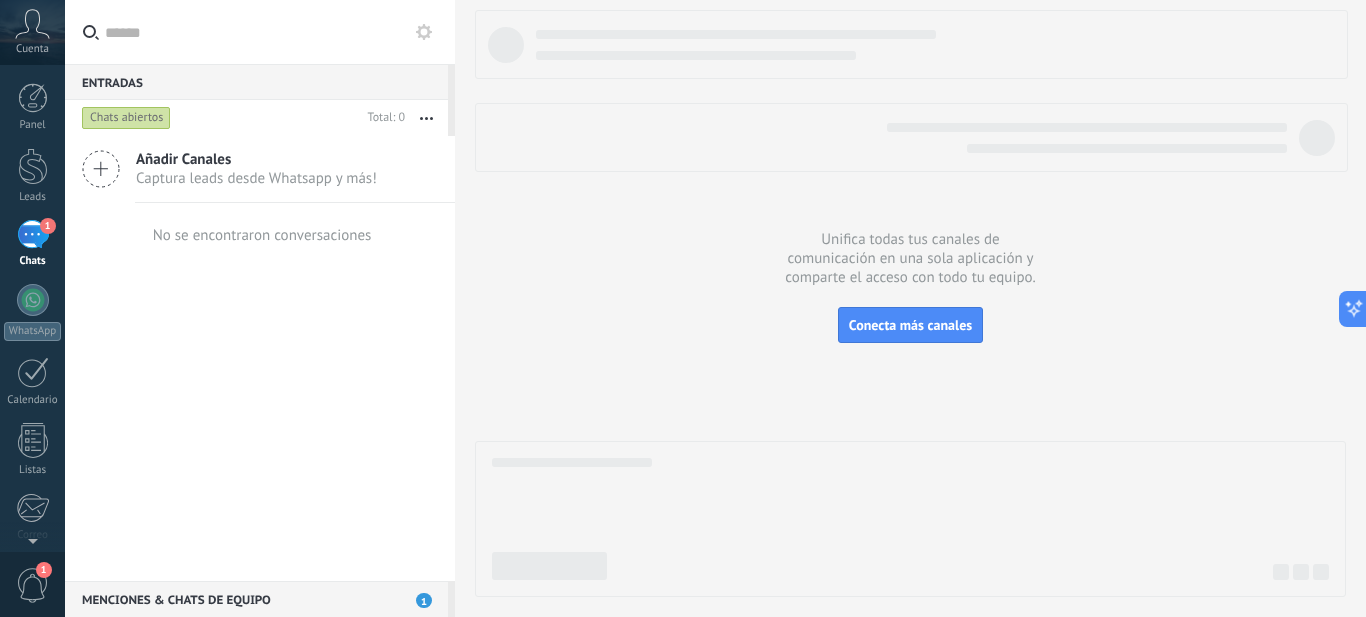 click on "1" at bounding box center (33, 234) 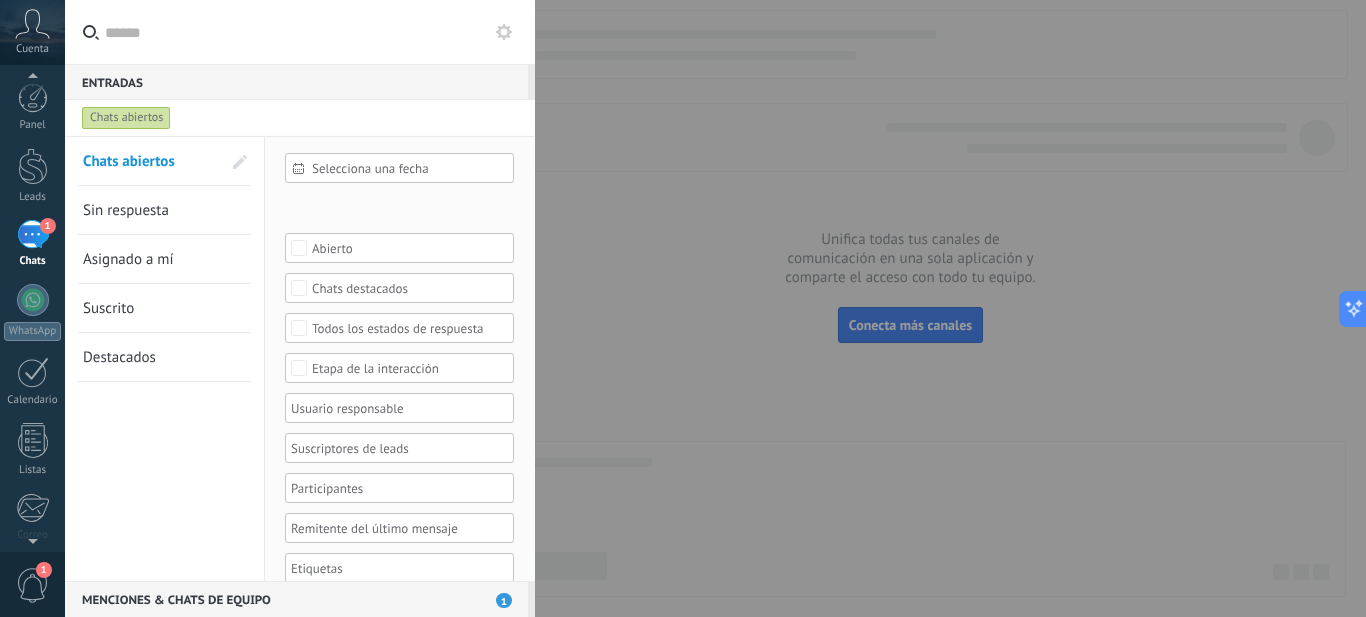 scroll, scrollTop: 18, scrollLeft: 0, axis: vertical 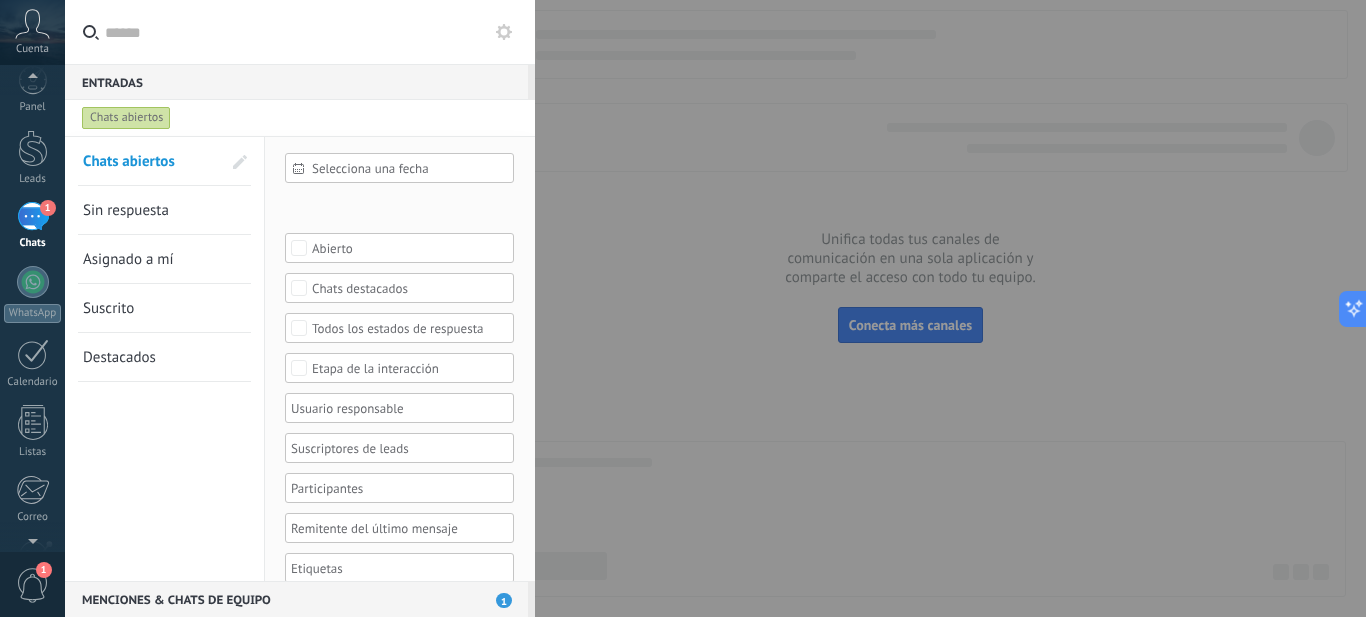 click on "1" at bounding box center (33, 585) 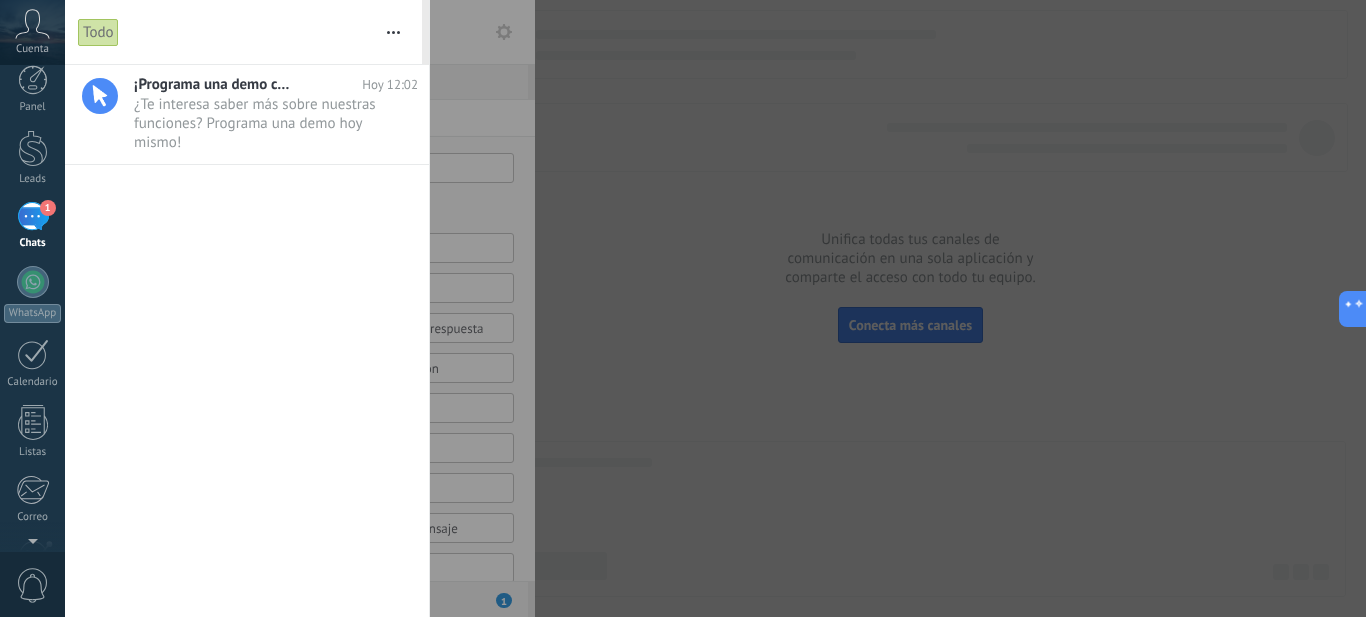 scroll, scrollTop: 0, scrollLeft: 0, axis: both 